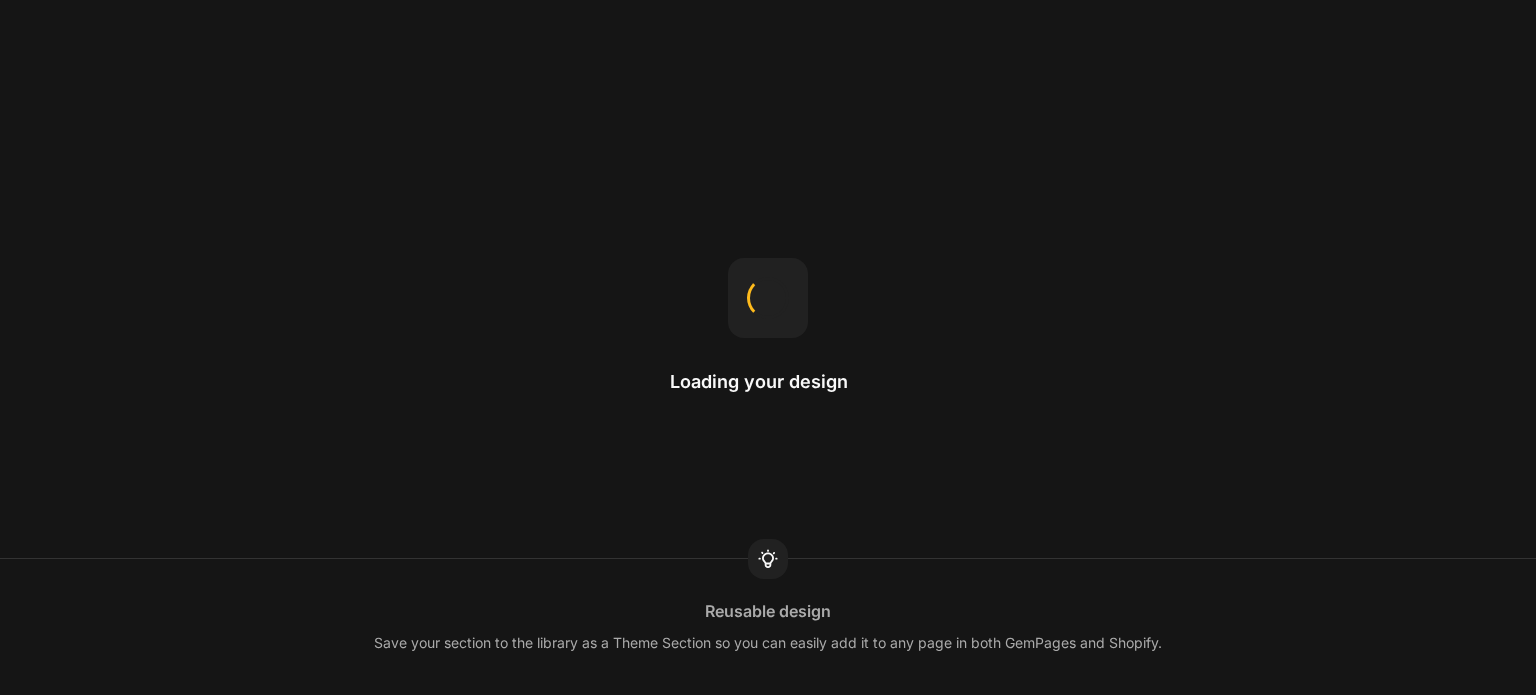 scroll, scrollTop: 0, scrollLeft: 0, axis: both 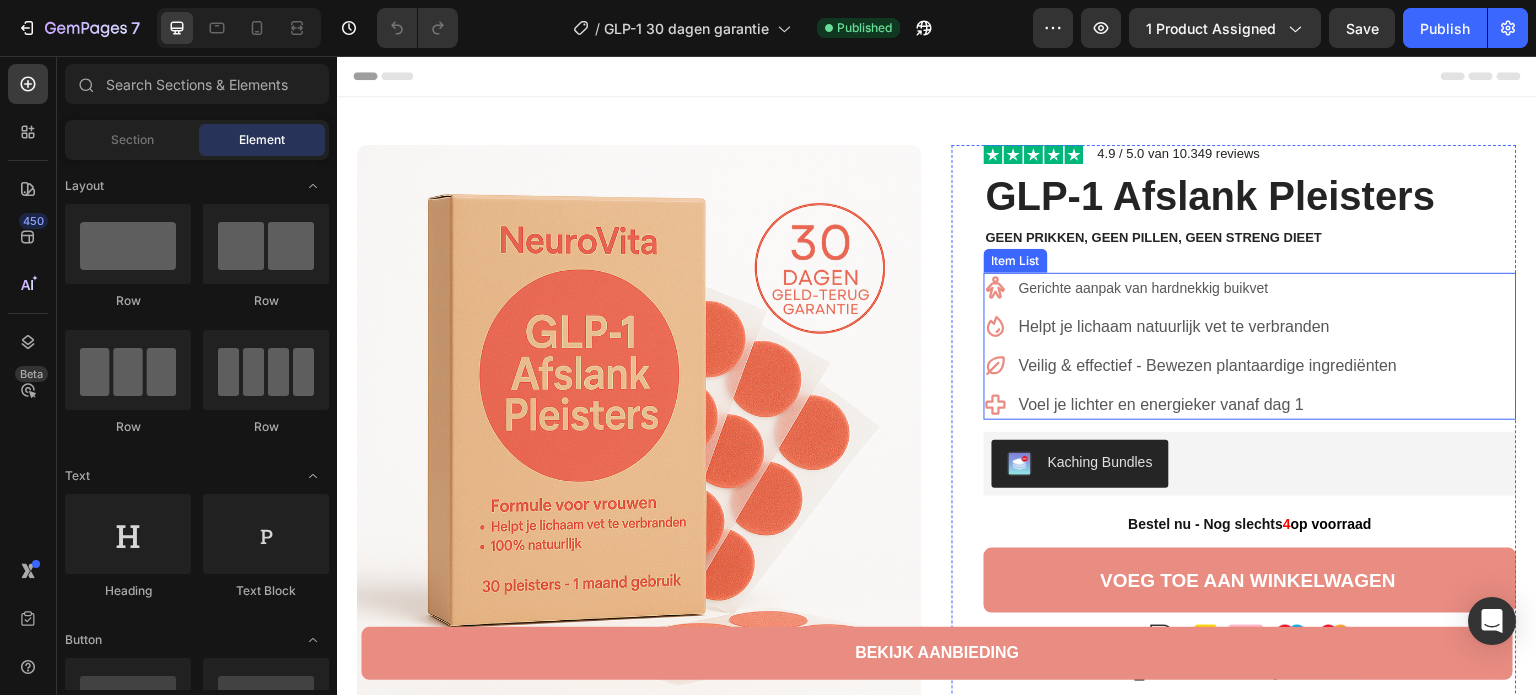 click on "Gerichte aanpak van hardnekkig buikvet" at bounding box center [1144, 288] 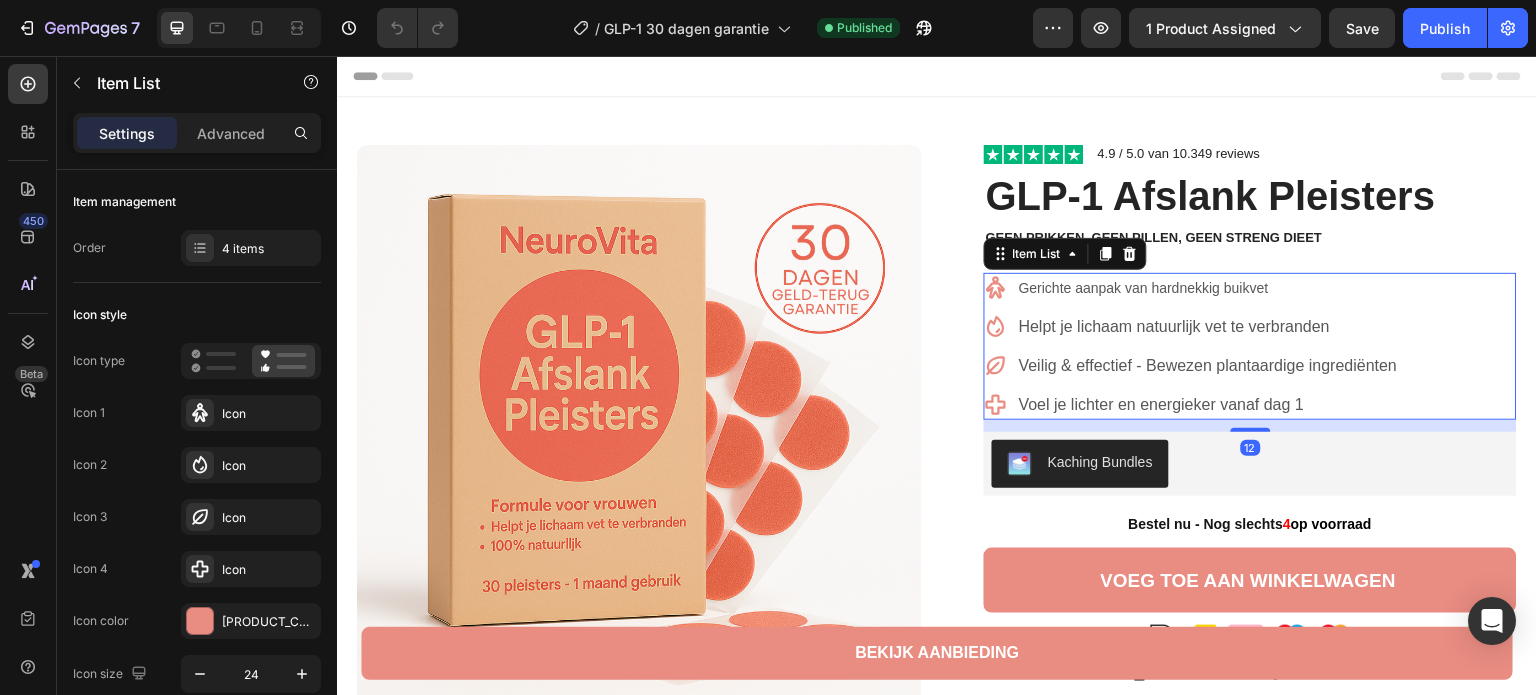 click on "Gerichte aanpak van hardnekkig buikvet
Helpt je lichaam natuurlijk vet te verbranden
Veilig & effectief - Bewezen plantaardige ingrediënten
Voel je lichter en energieker vanaf dag 1" at bounding box center [1192, 346] 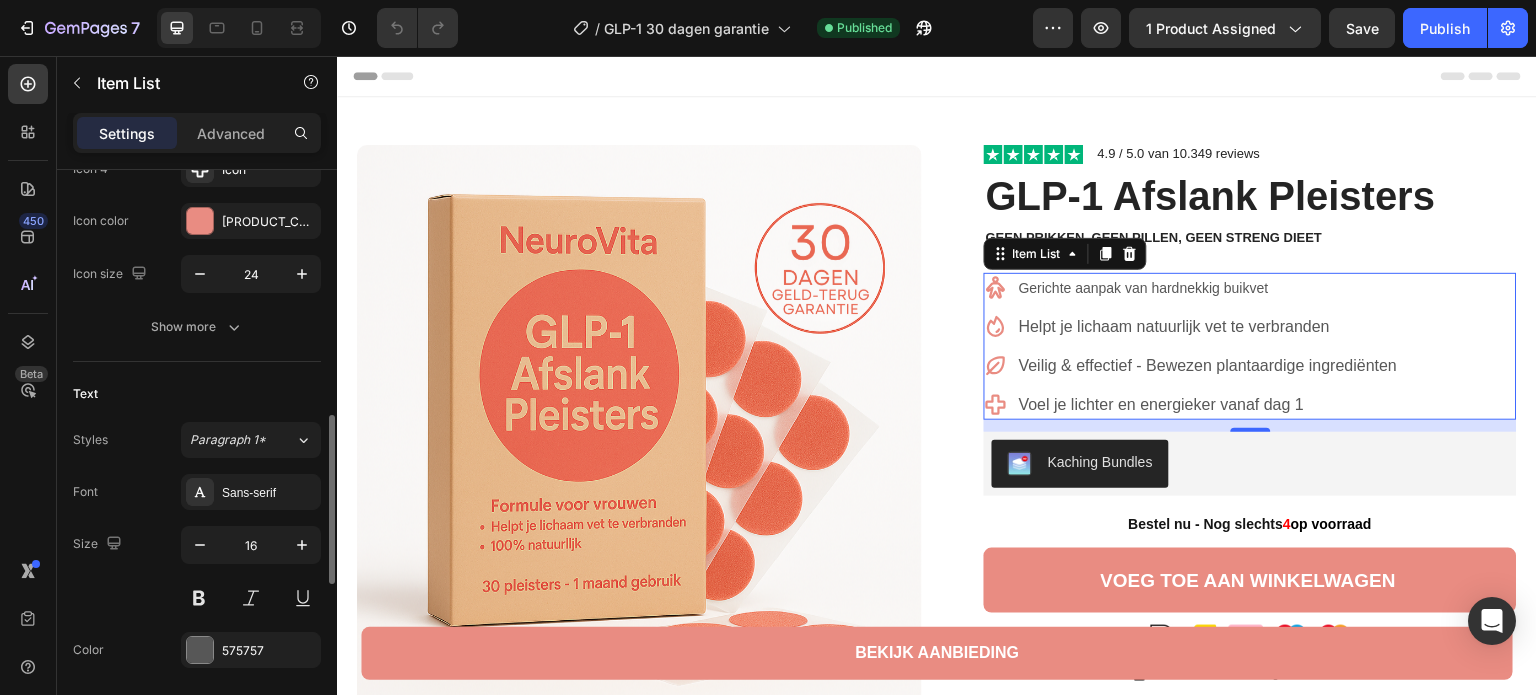 scroll, scrollTop: 500, scrollLeft: 0, axis: vertical 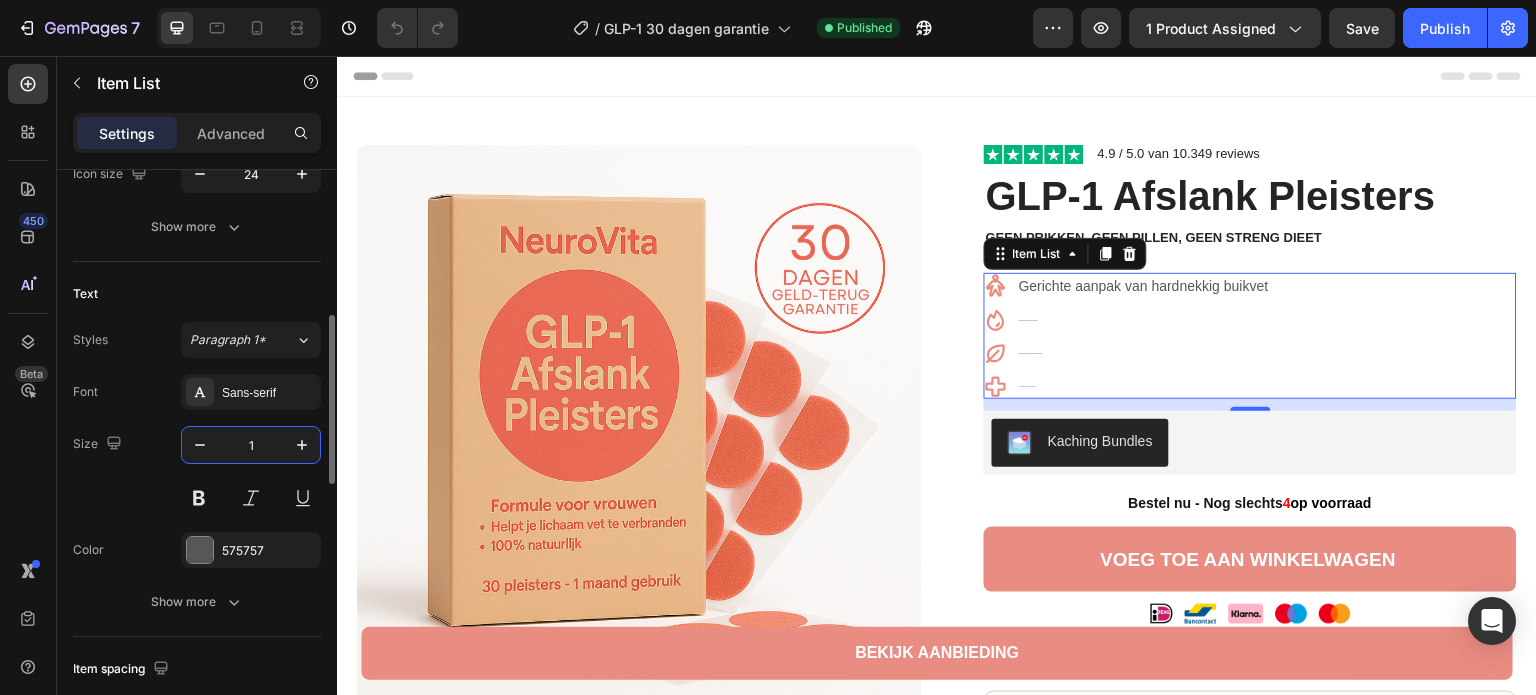 type on "16" 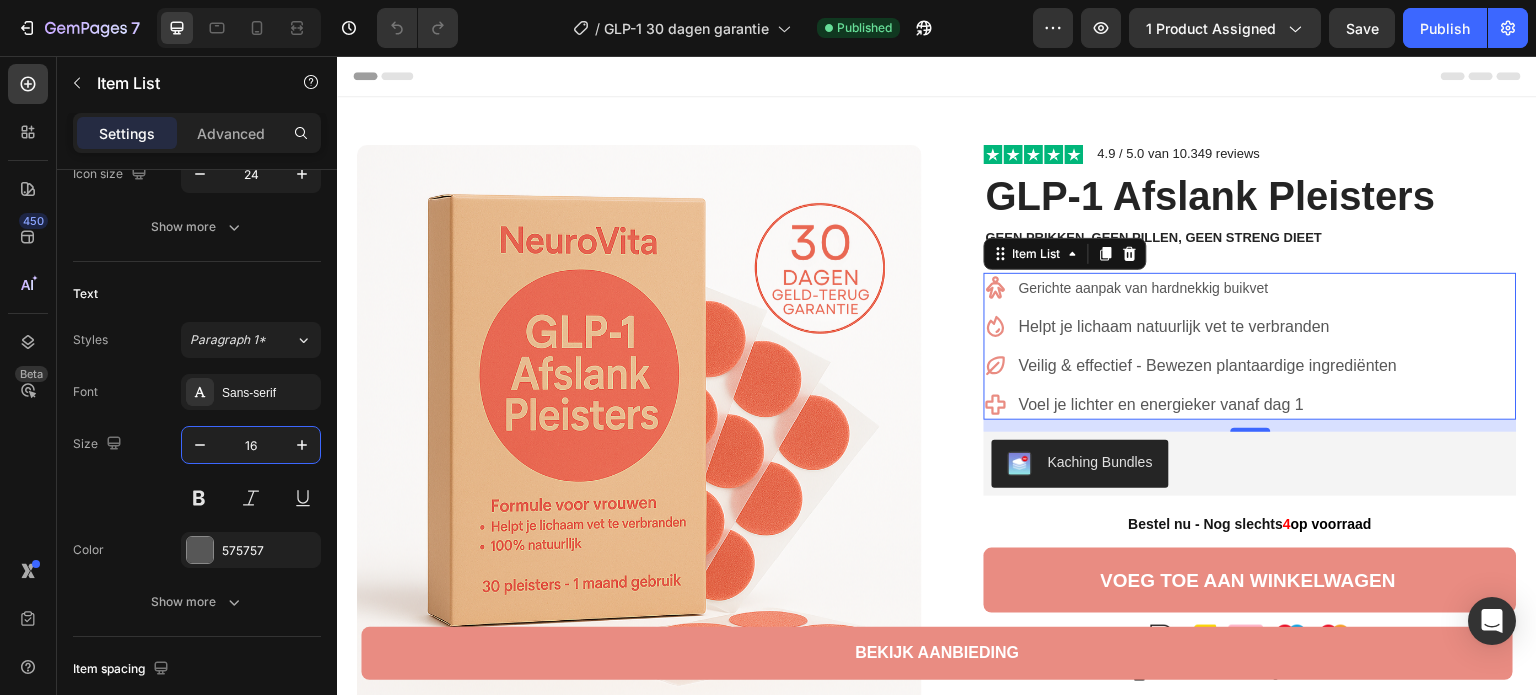 click on "Gerichte aanpak van hardnekkig buikvet" at bounding box center (1208, 288) 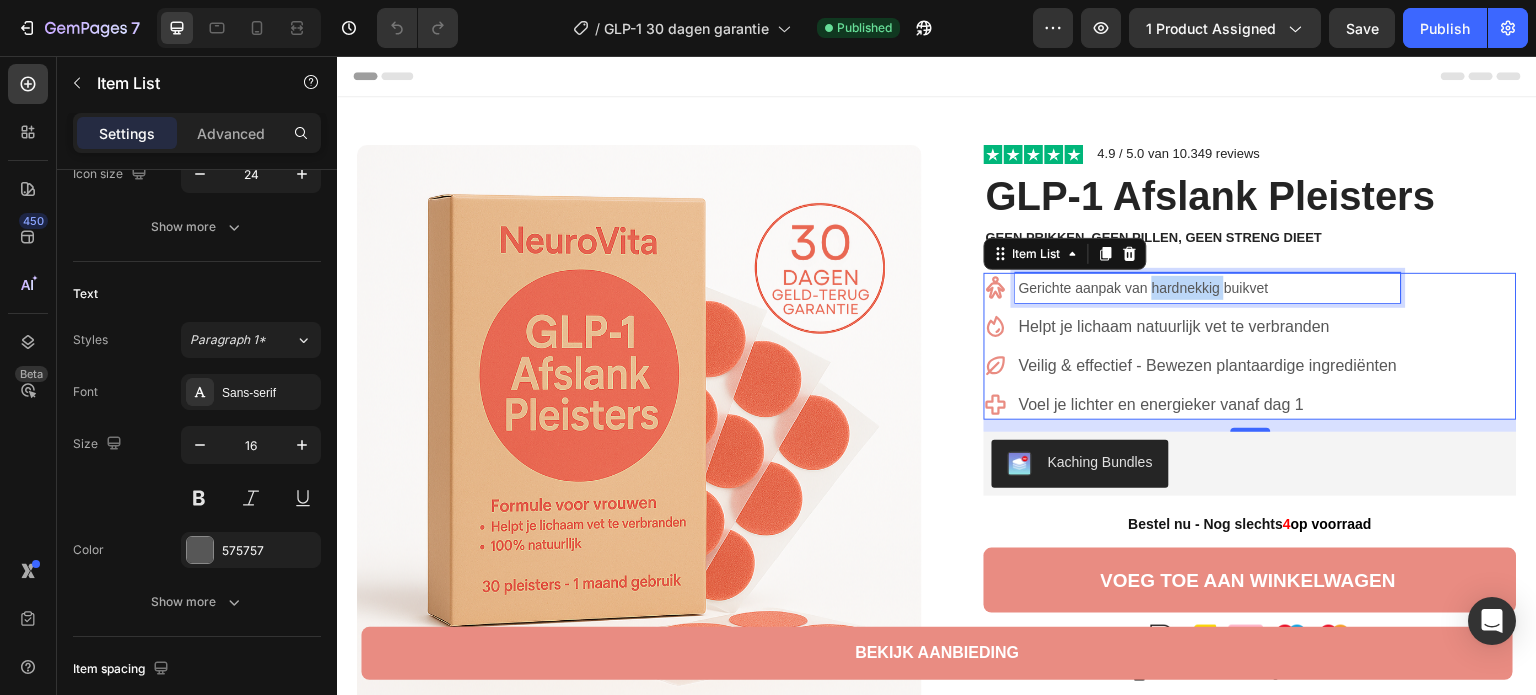 click on "Gerichte aanpak van hardnekkig buikvet" at bounding box center [1208, 288] 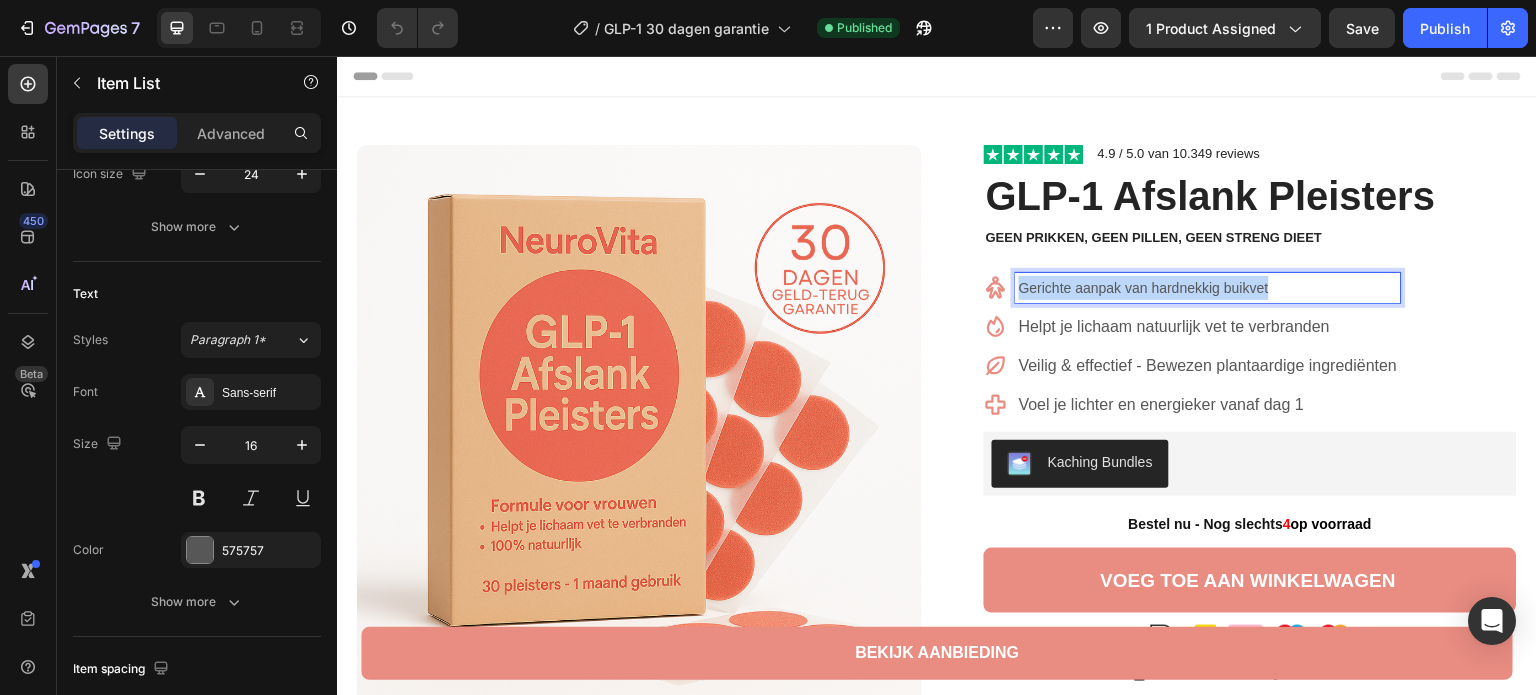 click on "Gerichte aanpak van hardnekkig buikvet" at bounding box center (1208, 288) 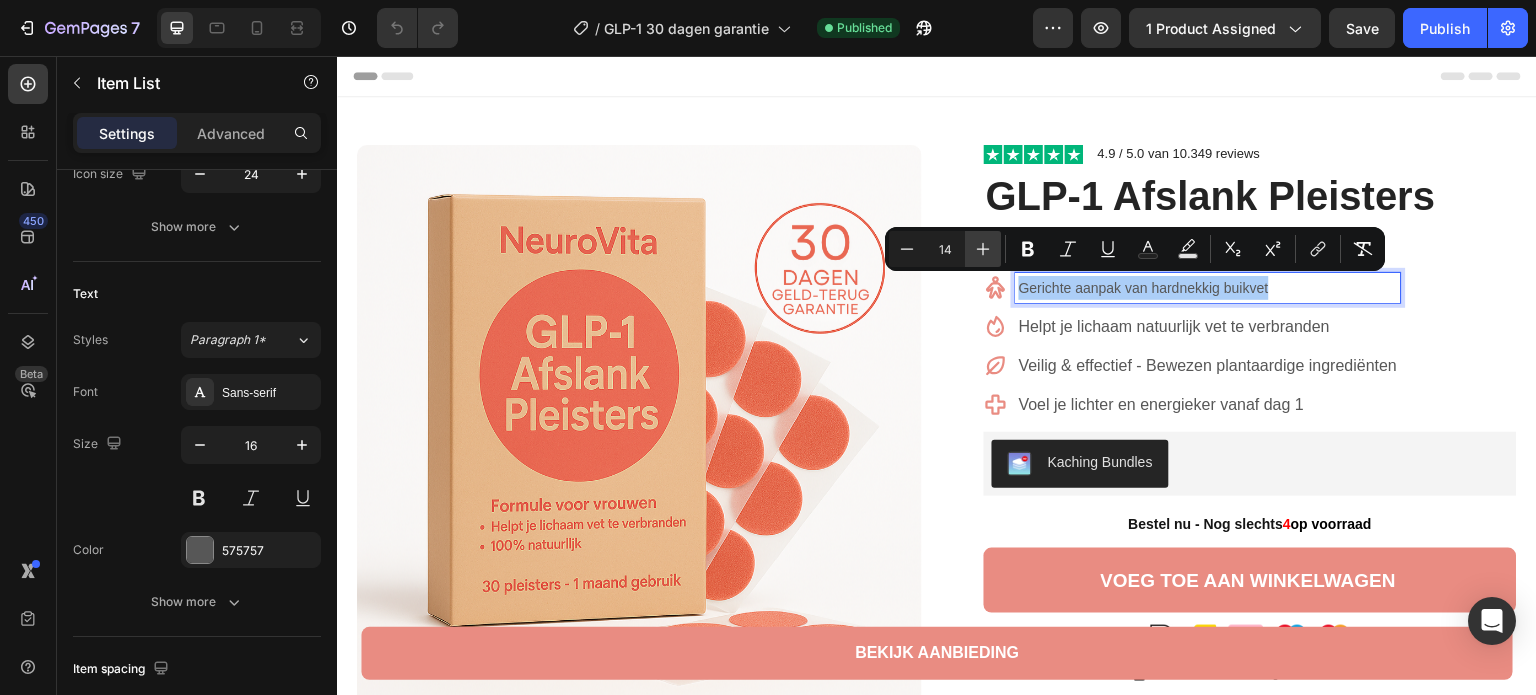 click on "Plus" at bounding box center (983, 249) 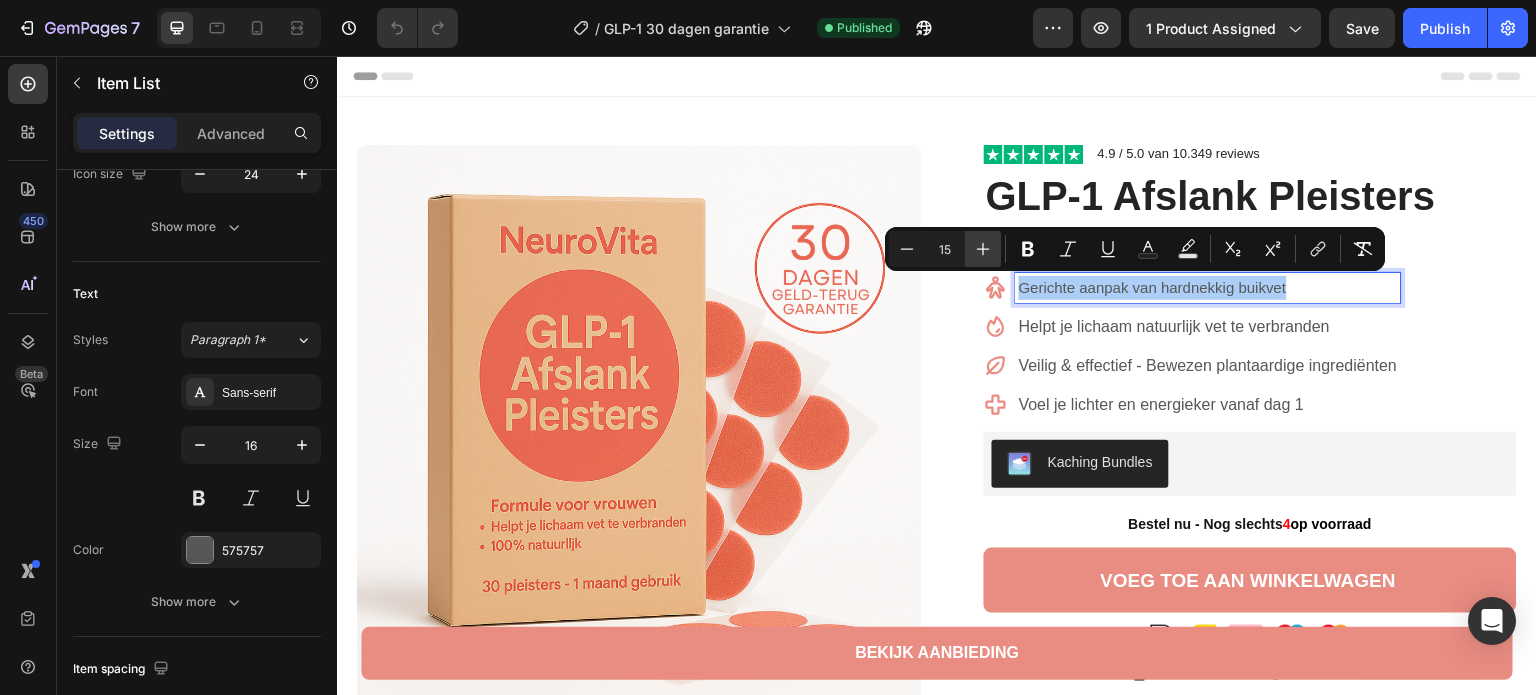 click on "Plus" at bounding box center [983, 249] 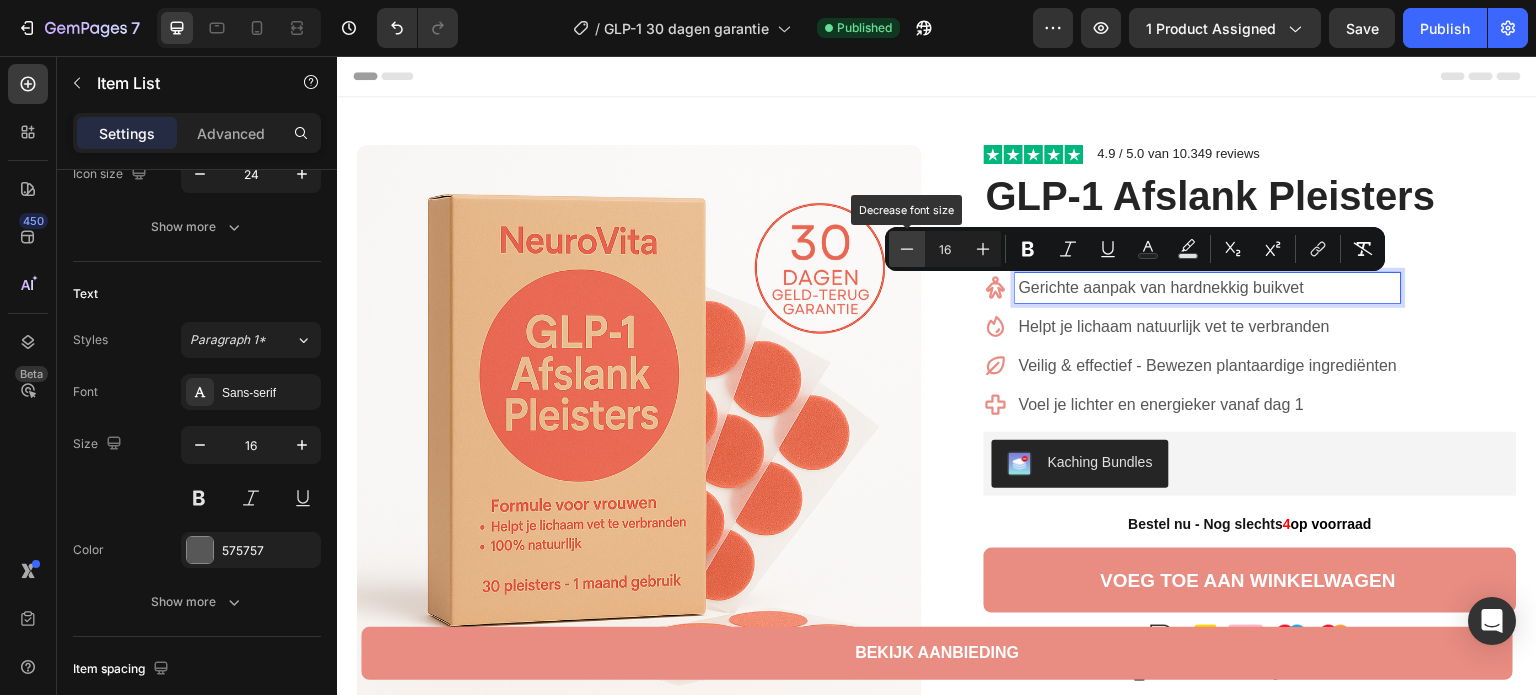 click 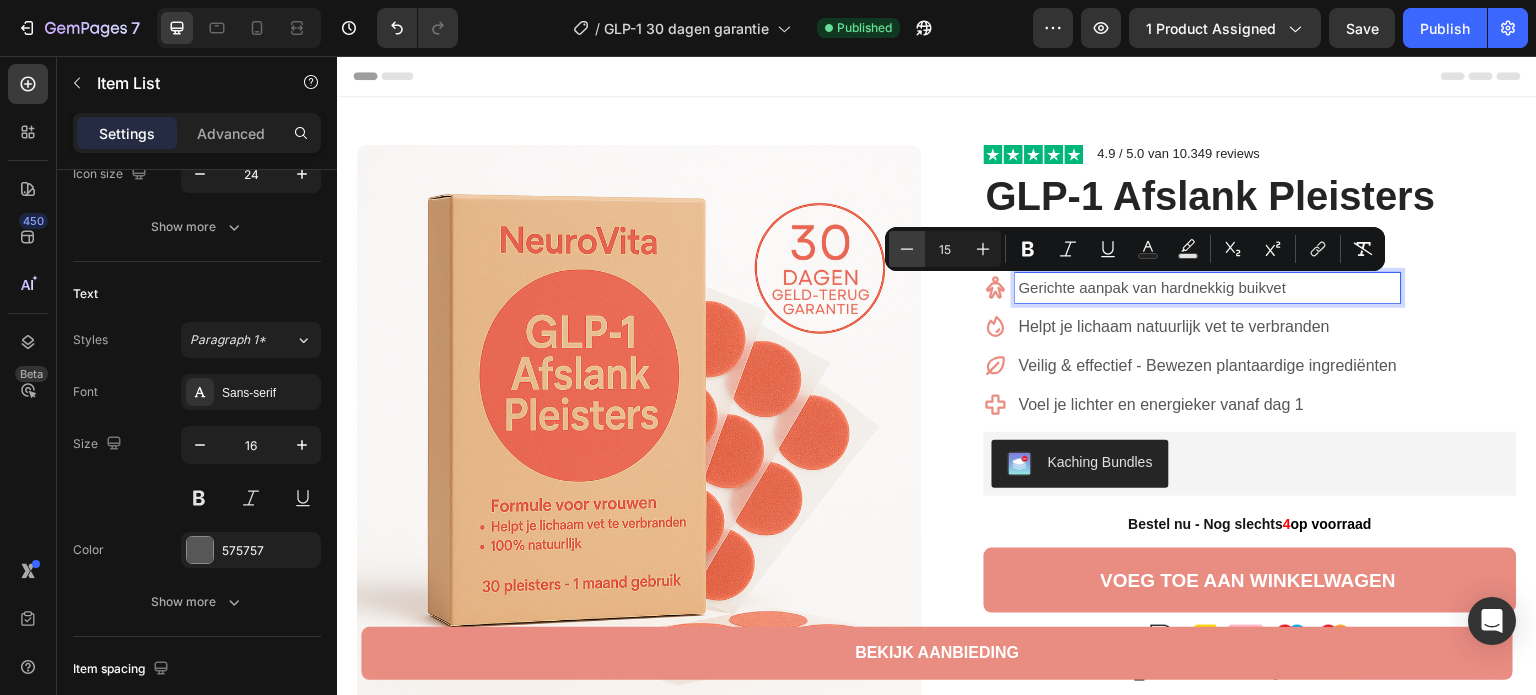 click 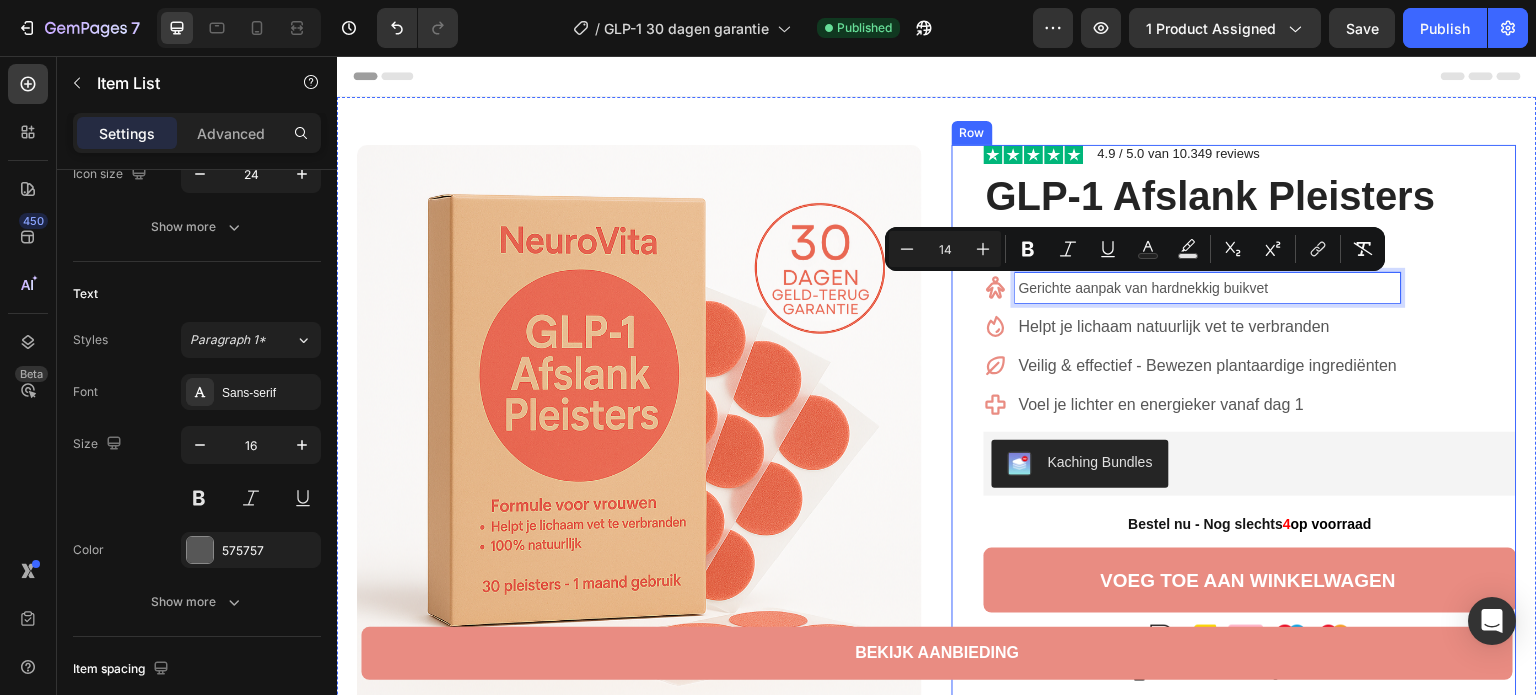 click on "Image 4.9 / 5.0 van 10.349 reviews Text Block Row GLP-1 Afslank Pleisters Product Title Geen prikken, geen pillen, geen streng dieet Text Block
Gerichte aanpak van hardnekkig buikvet
Helpt je lichaam natuurlijk vet te verbranden
Veilig & effectief - Bewezen plantaardige ingrediënten
Voel je lichter en energieker vanaf dag 1 Item List   12 Kaching Bundles Kaching Bundles Bestel nu - Nog slechts  4  op voorraad Text Block Voeg toe aan winkelwagen Add to Cart Image Image Alle transacties beveiligd en versleuteld Text Block Advanced List Image Image “Ik had mijn twijfels bij de werking van zo'n pleister, maar ben blij dat ik het geprobeerd heb. Op de eerste dag merkte ik al dat mijn eetbuien minder werden. Momenteel al 9 kg verschil op de weegschaal.” Text Block
Icon [FIRST] [LAST] ([CITY], [COUNTRY]) Text Block Row Row
30 dagen geld-terug-garantie
Row" at bounding box center [1234, 687] 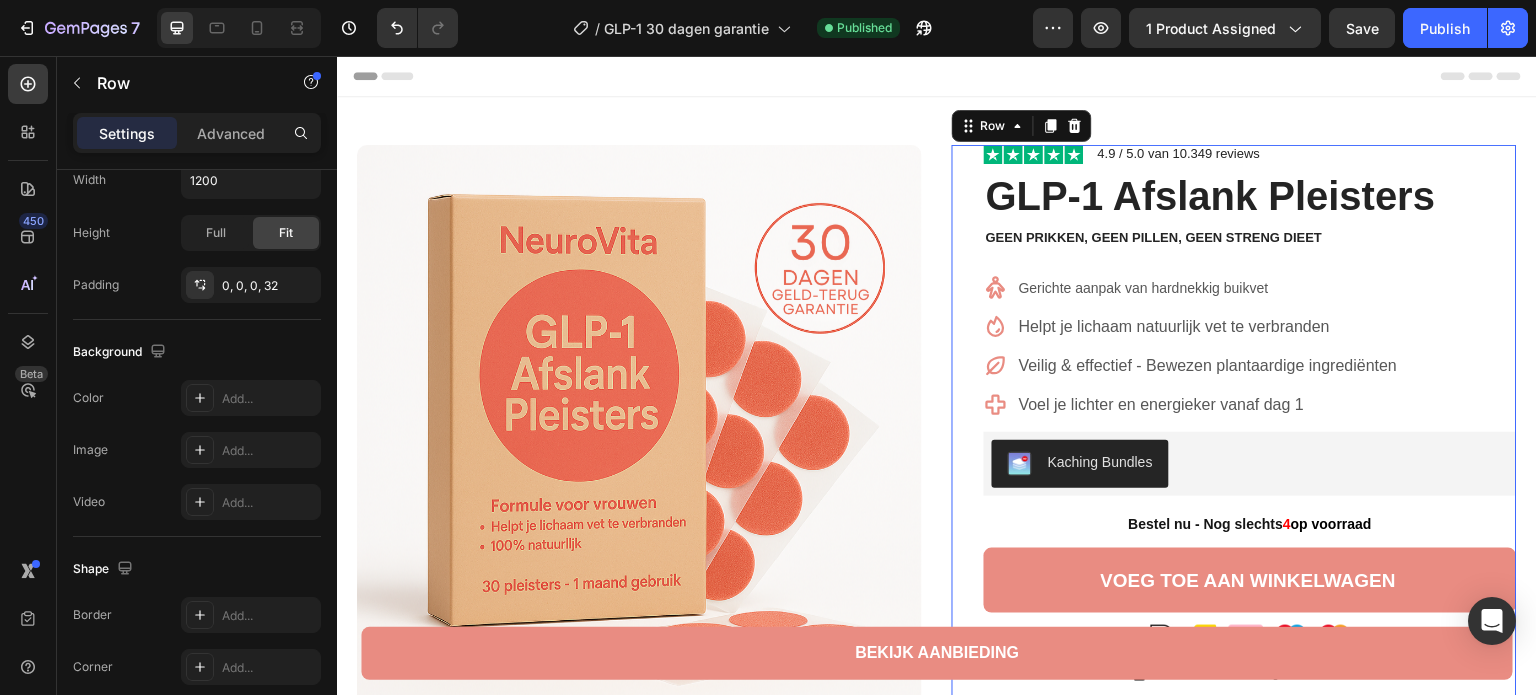 scroll, scrollTop: 0, scrollLeft: 0, axis: both 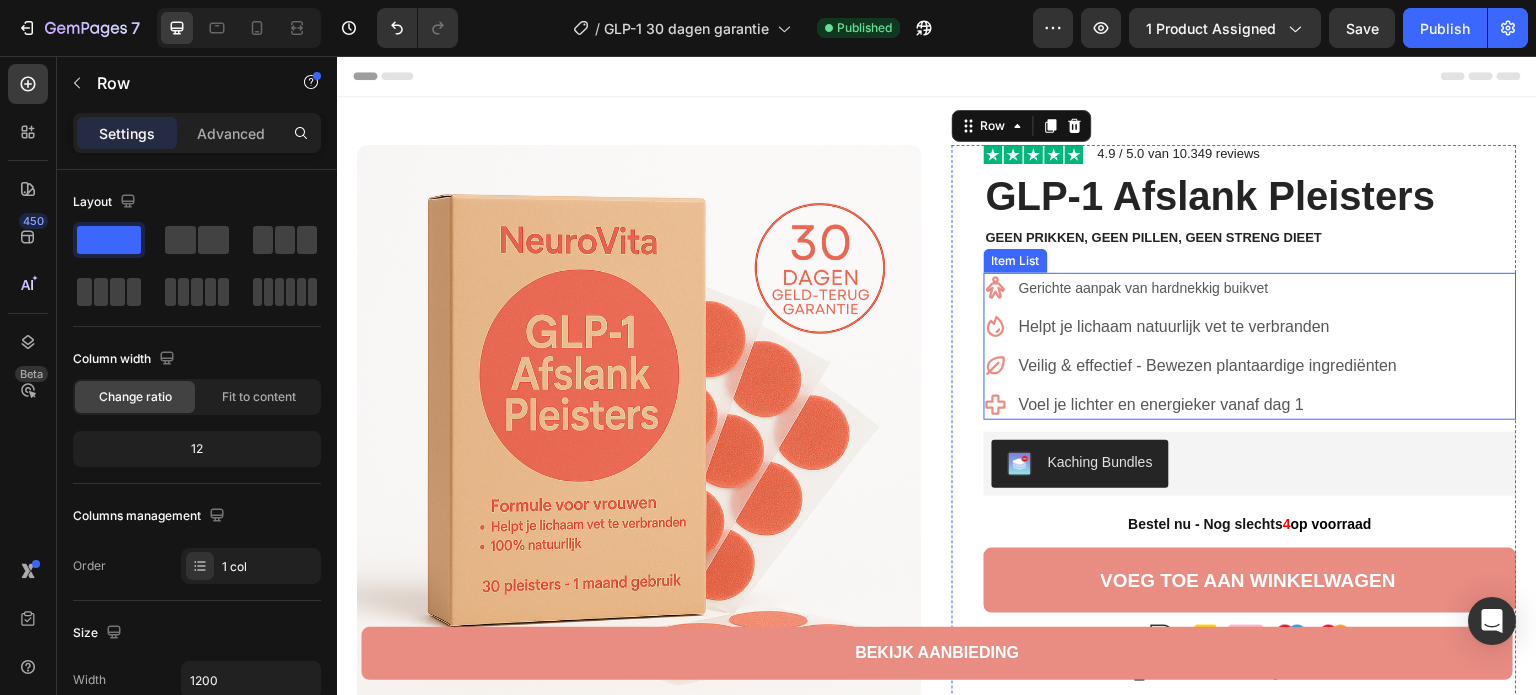 click 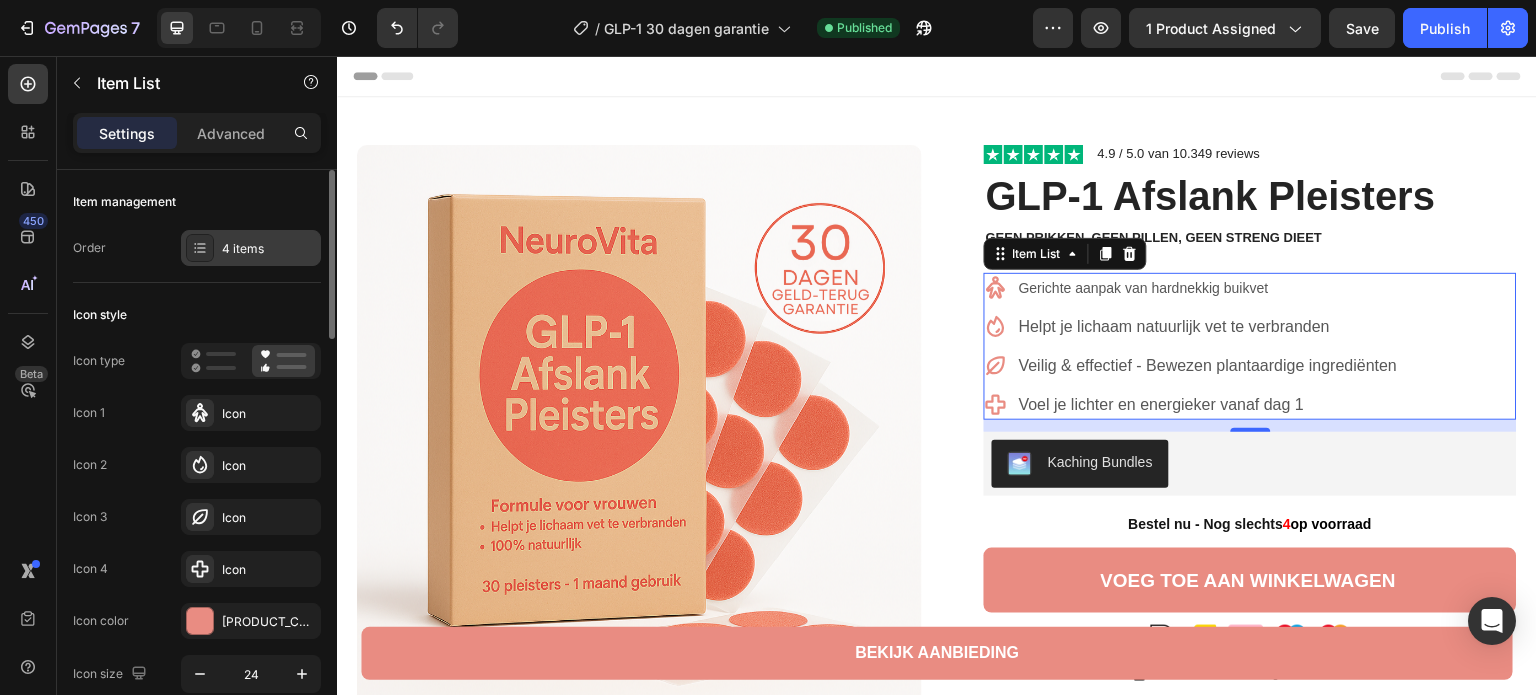 click on "4 items" at bounding box center [269, 249] 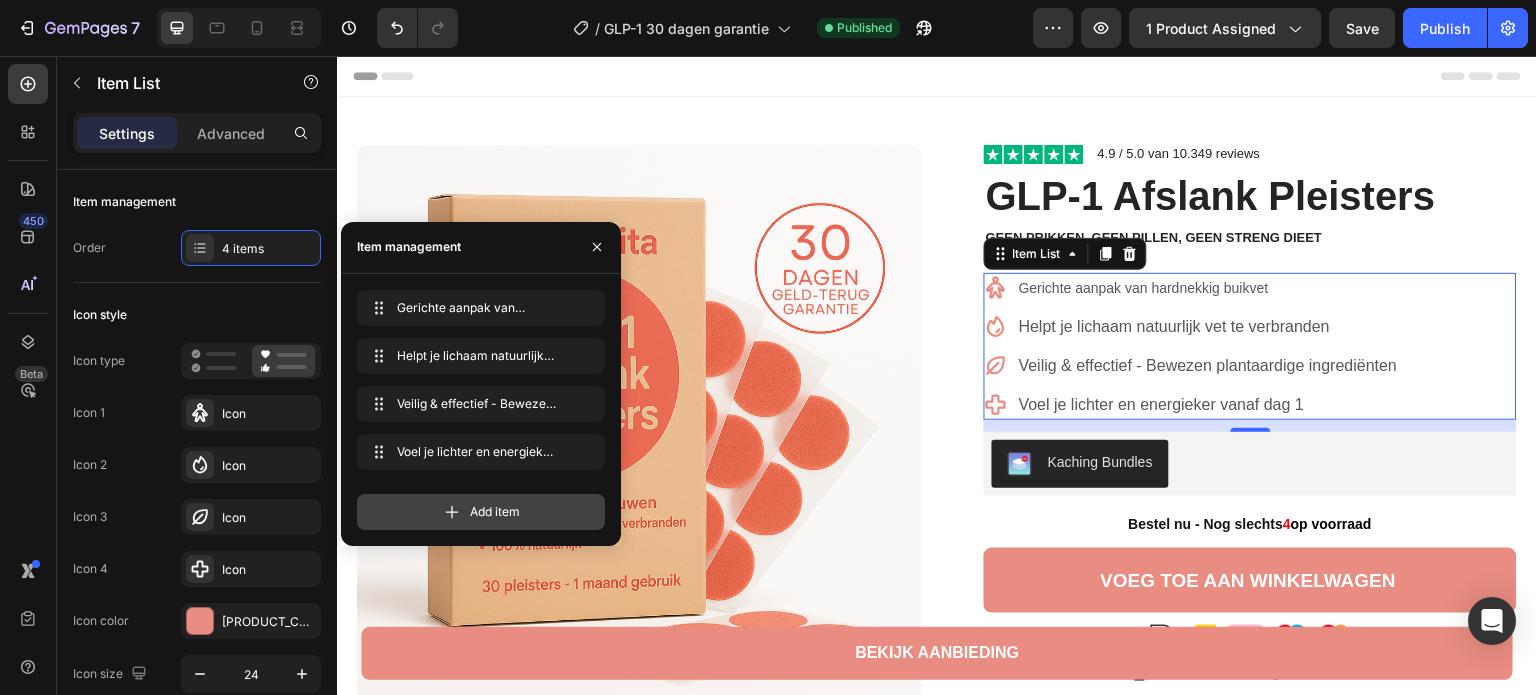 click on "Add item" at bounding box center [481, 512] 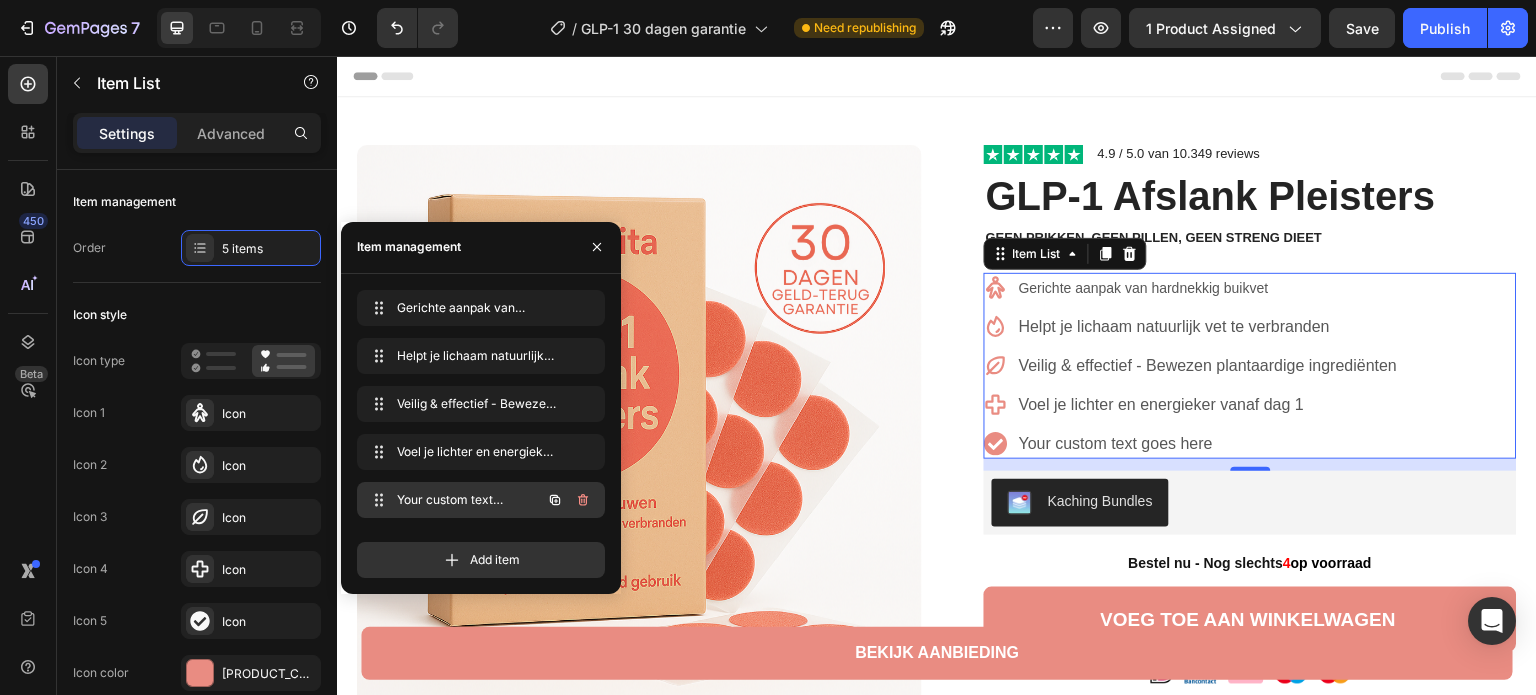 click on "Your custom text goes here" at bounding box center (453, 500) 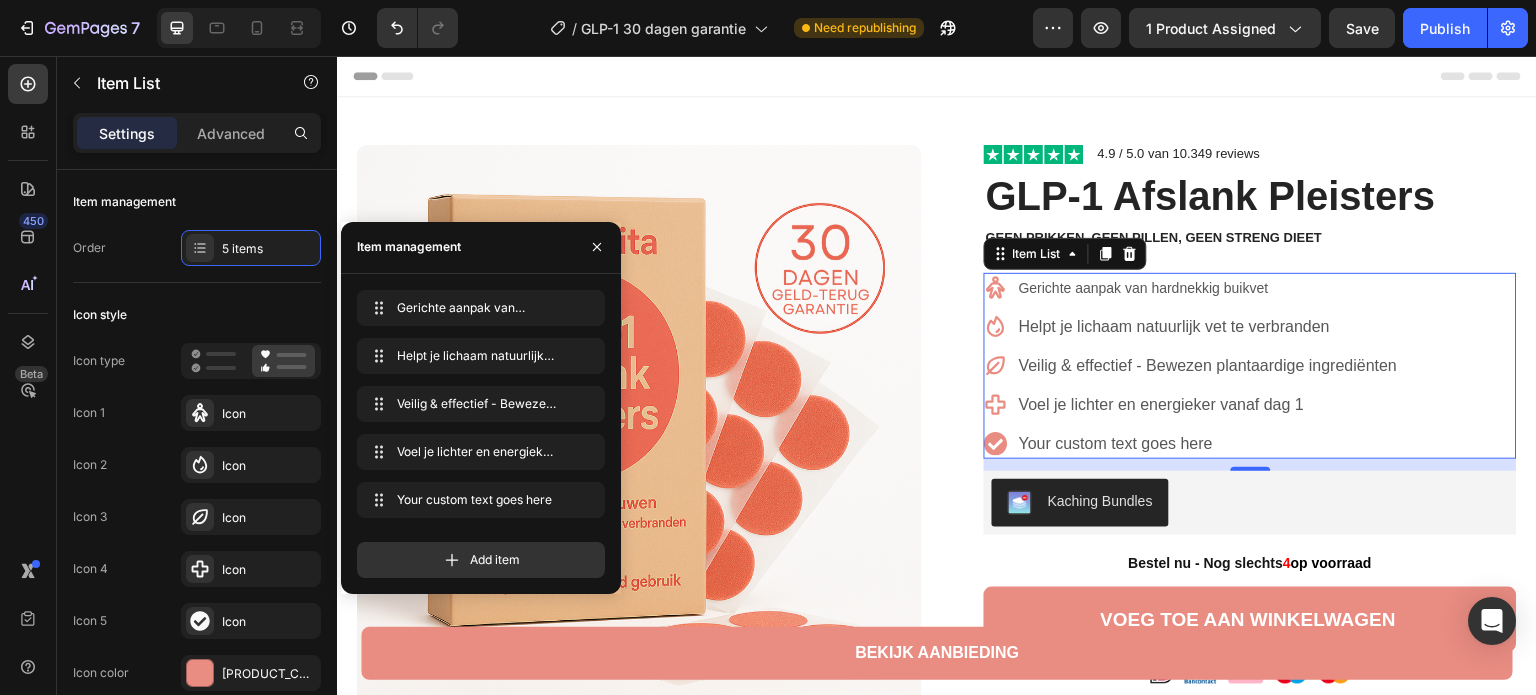 click on "Your custom text goes here" at bounding box center [1208, 444] 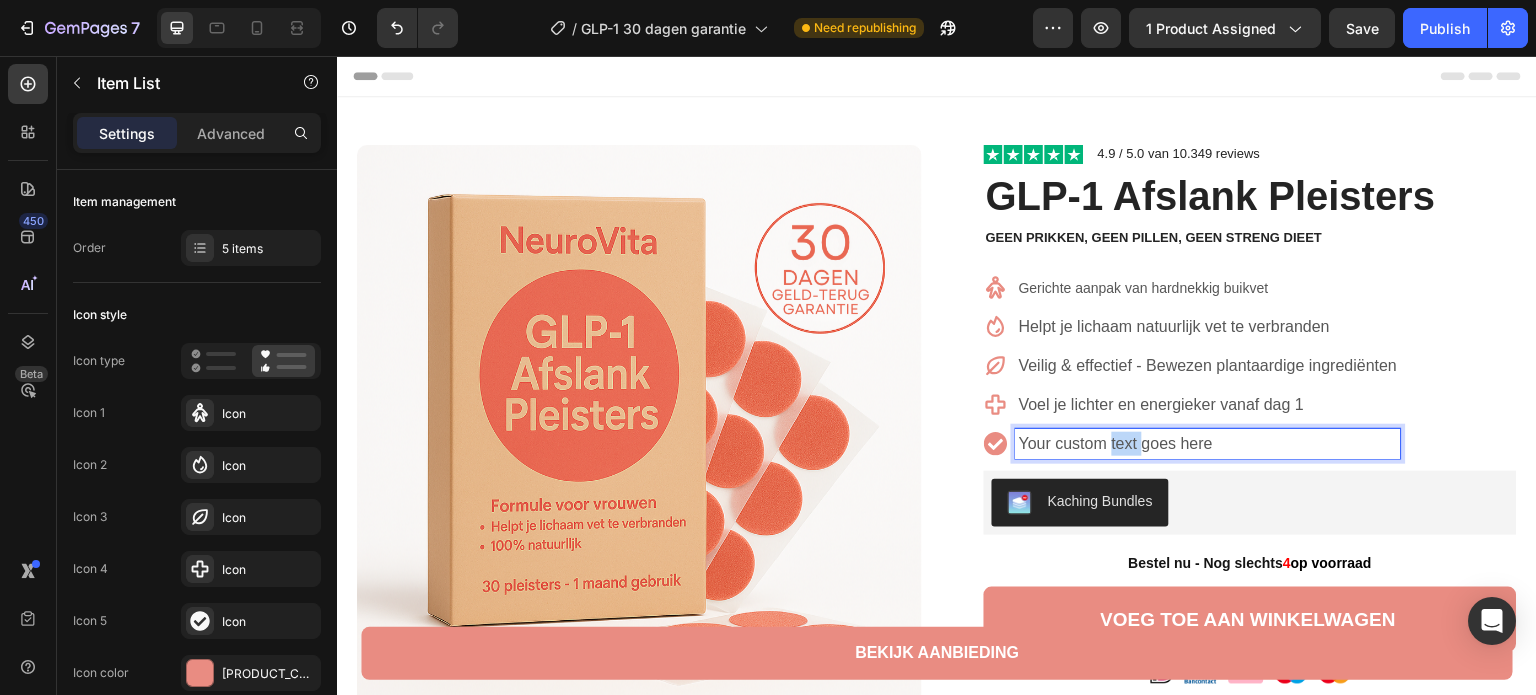 click on "Your custom text goes here" at bounding box center [1208, 444] 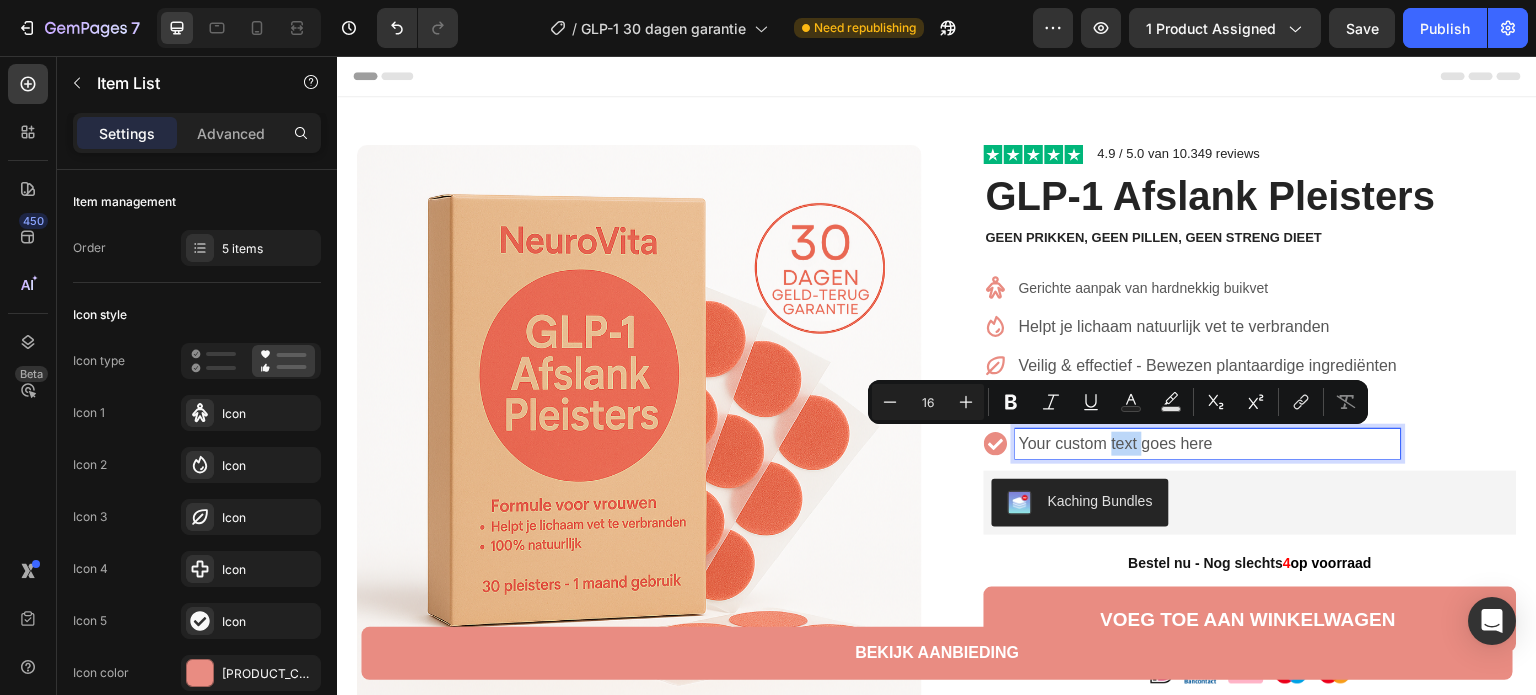 click on "Your custom text goes here" at bounding box center (1208, 444) 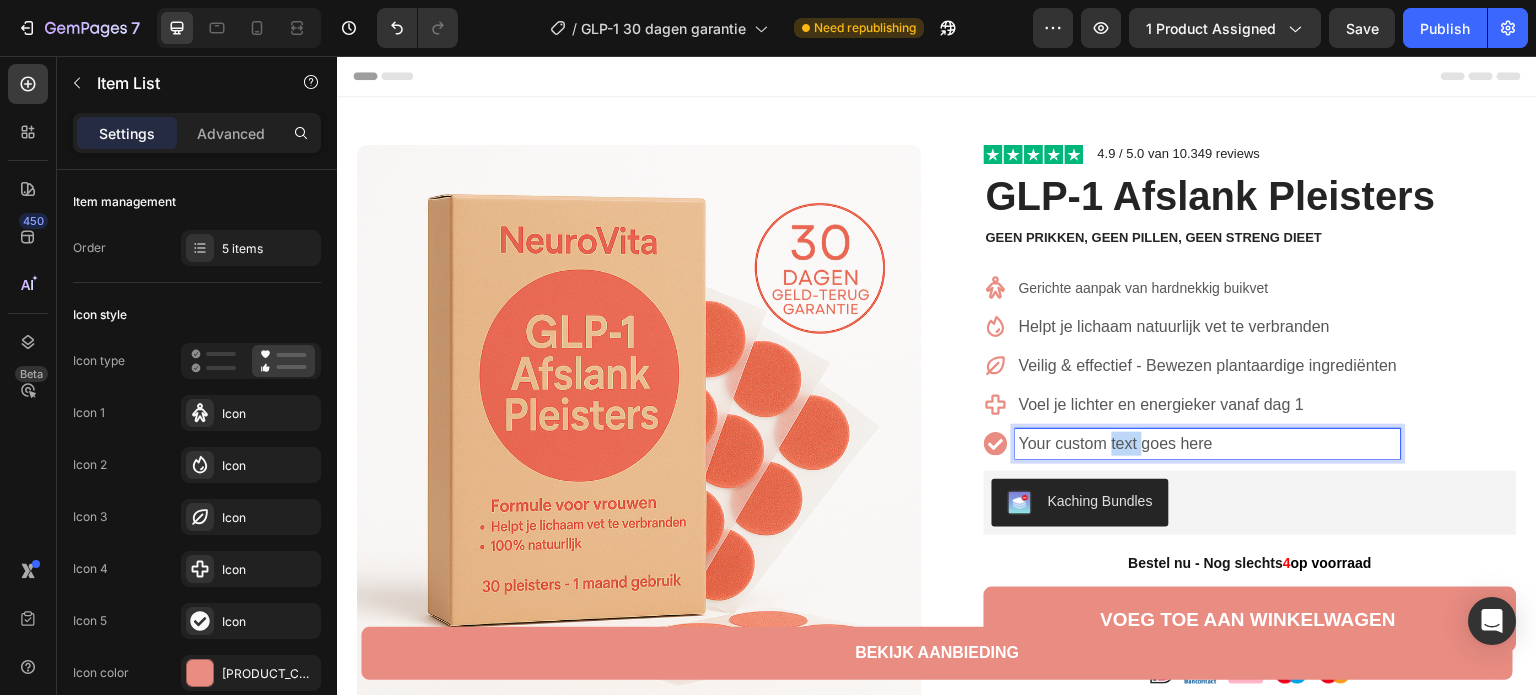click on "Your custom text goes here" at bounding box center (1208, 444) 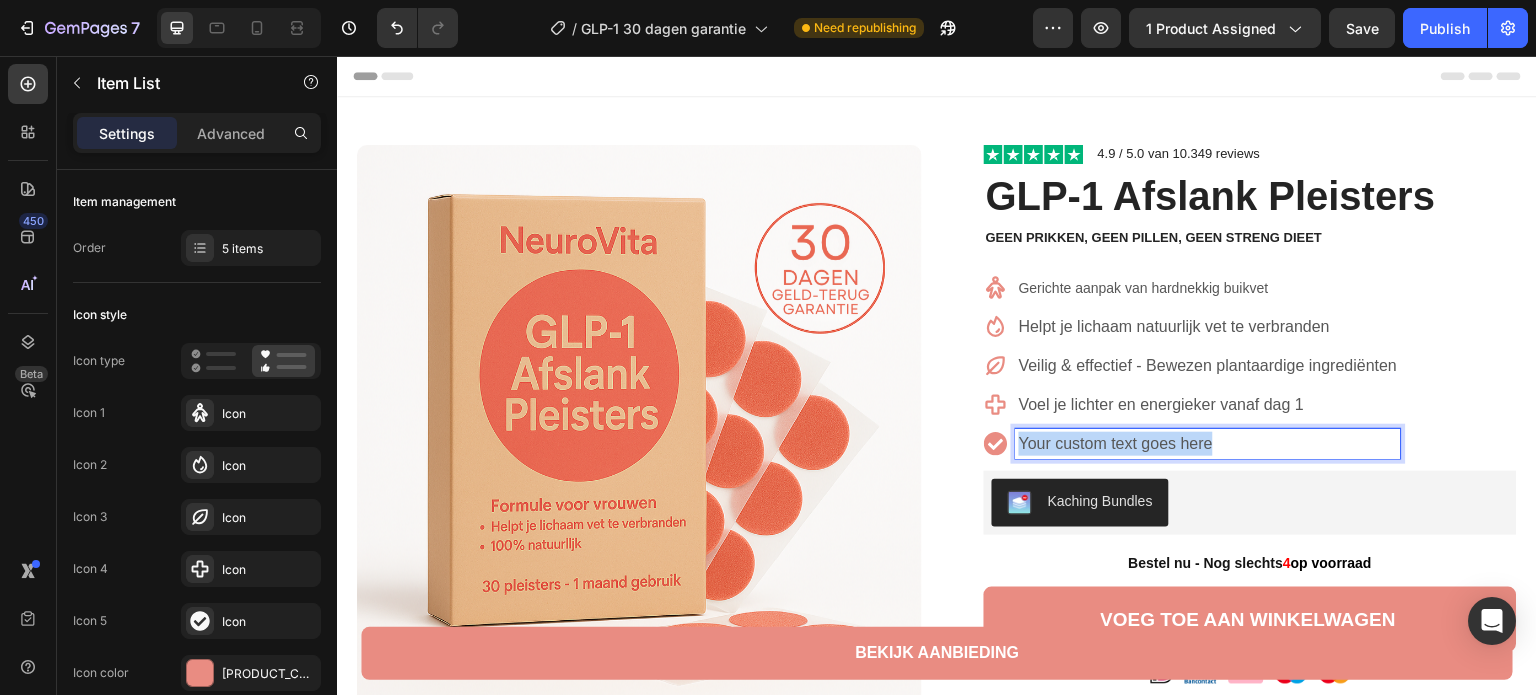 click on "Your custom text goes here" at bounding box center (1208, 444) 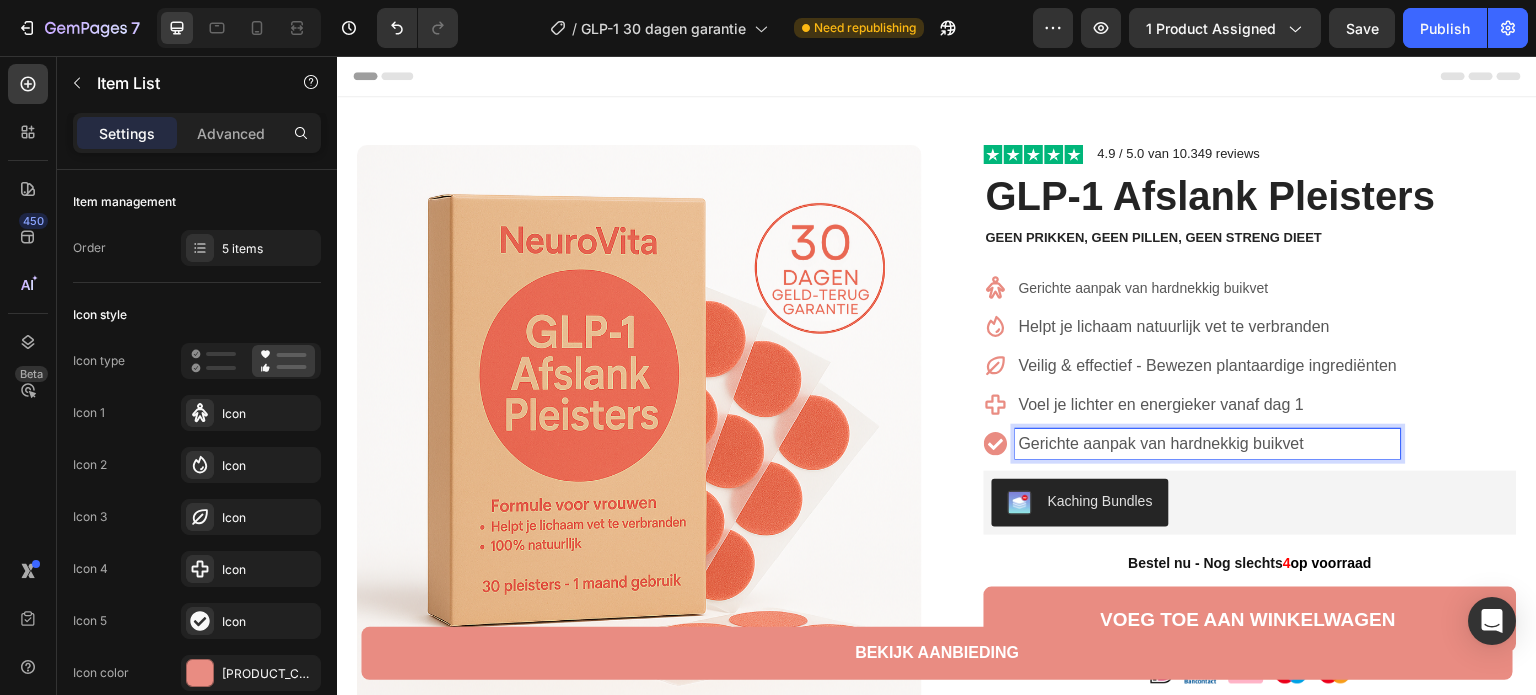 click on "Gerichte aanpak van hardnekkig buikvet
Helpt je lichaam natuurlijk vet te verbranden
Veilig & effectief - Bewezen plantaardige ingrediënten
Voel je lichter en energieker vanaf dag 1 Gerichte aanpak van hardnekkig buikvet" at bounding box center (1250, 366) 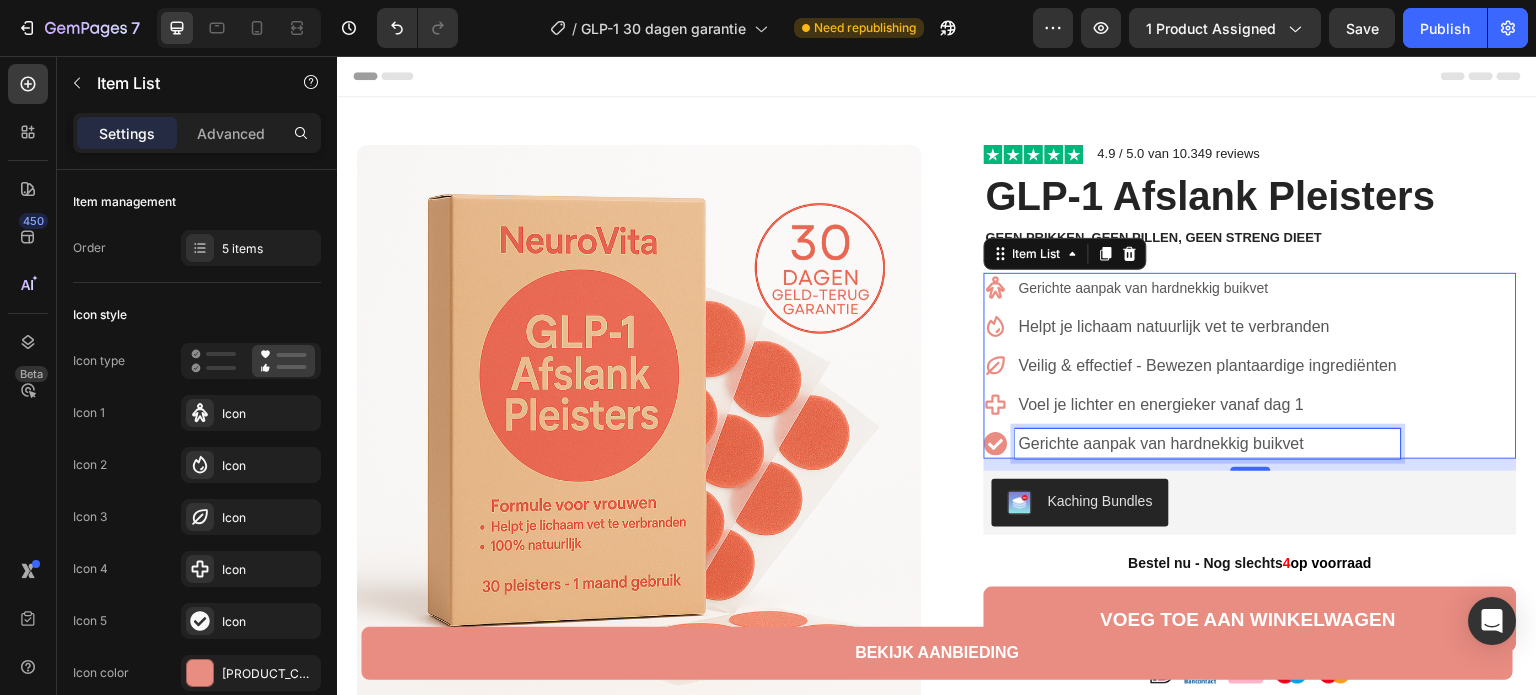 click on "Gerichte aanpak van hardnekkig buikvet" at bounding box center (1208, 444) 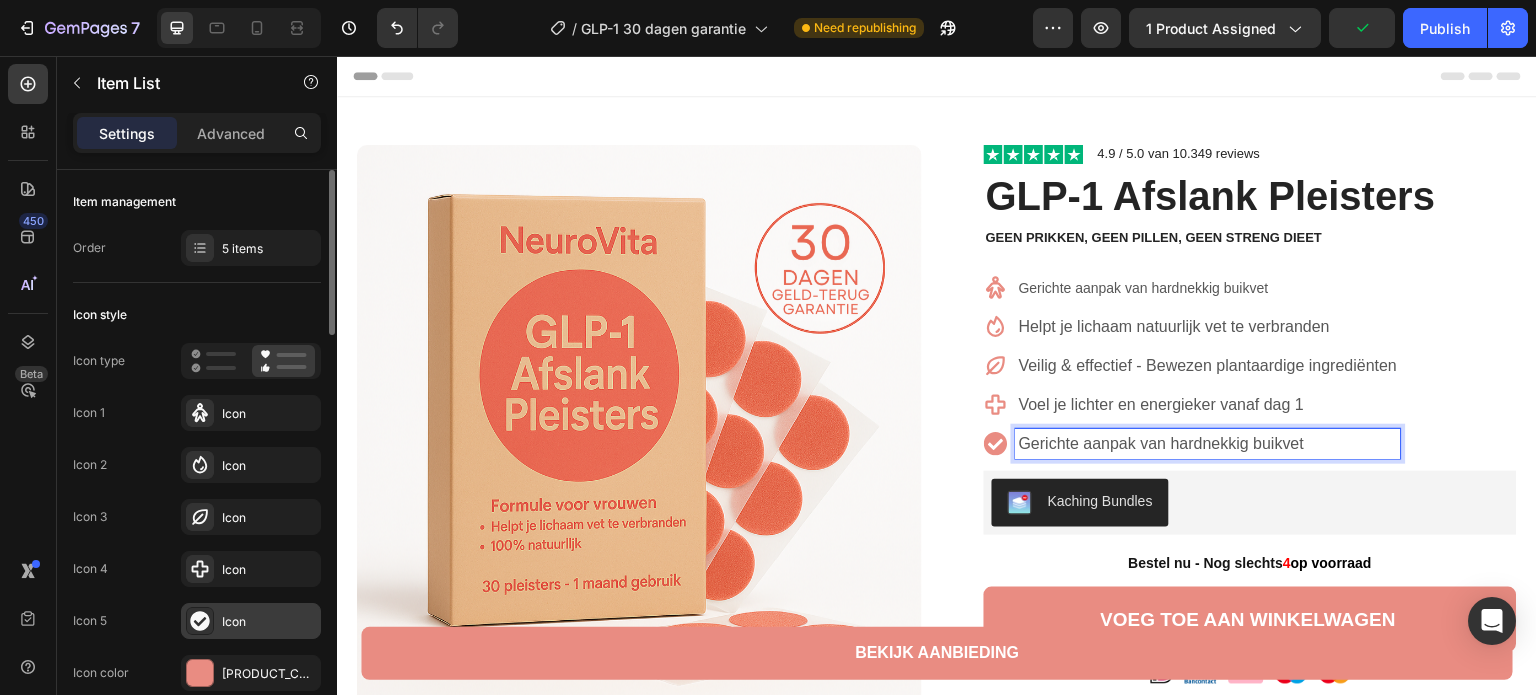 click on "Icon" at bounding box center [269, 622] 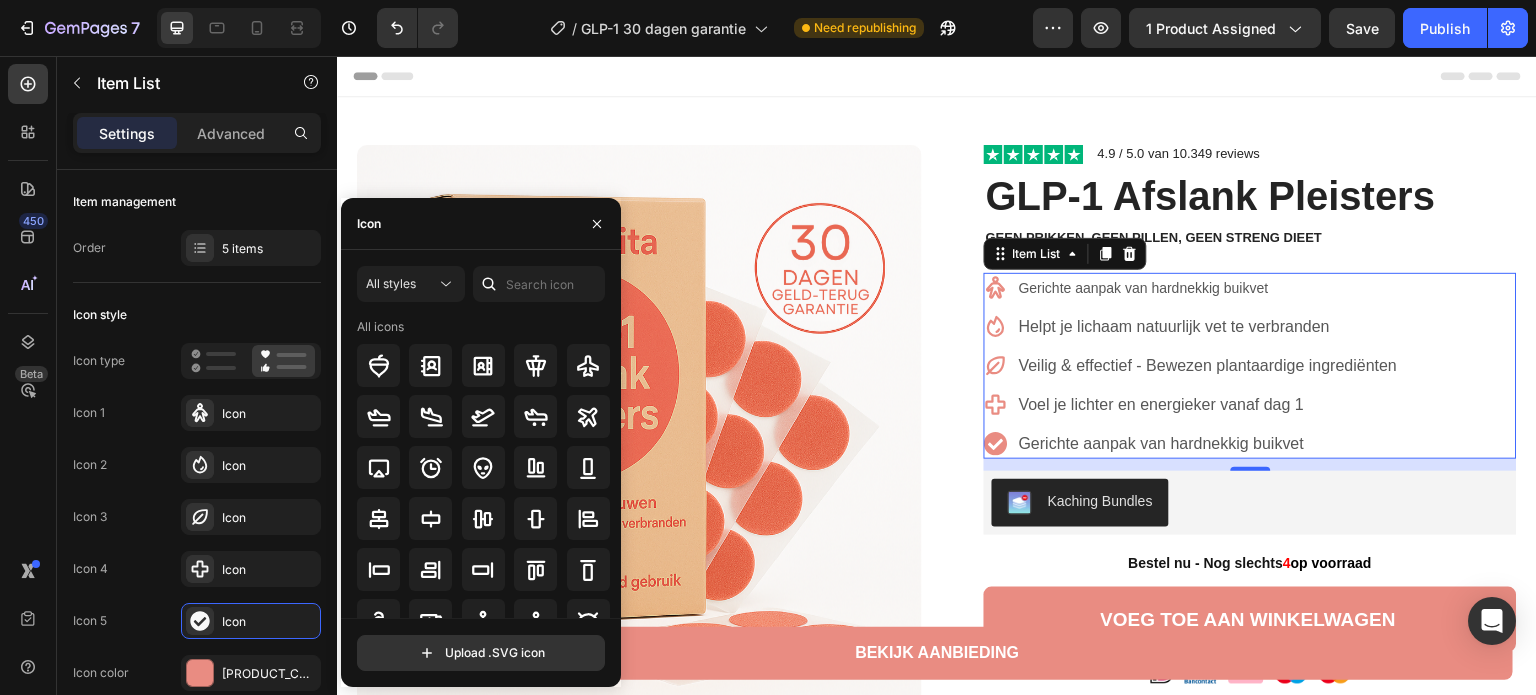 click on "Icon" at bounding box center (481, 224) 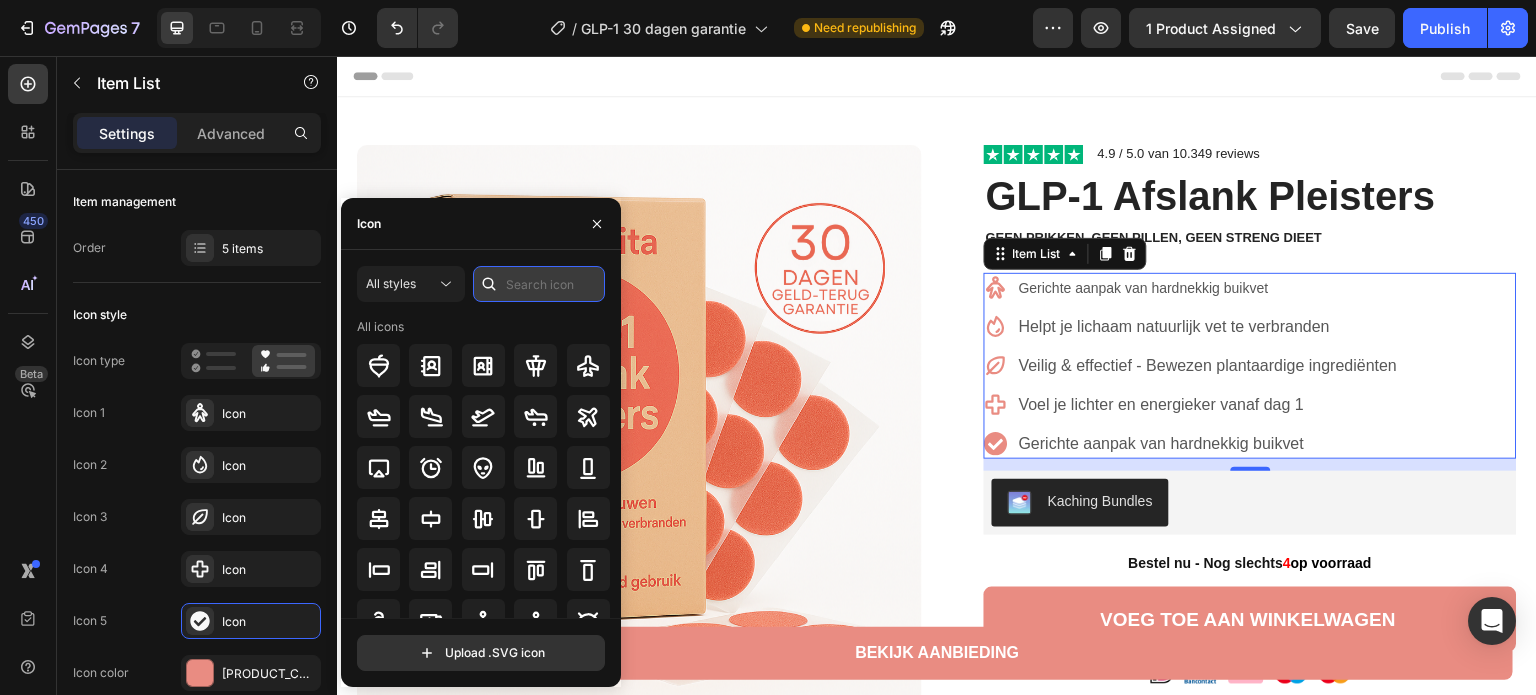 click at bounding box center [539, 284] 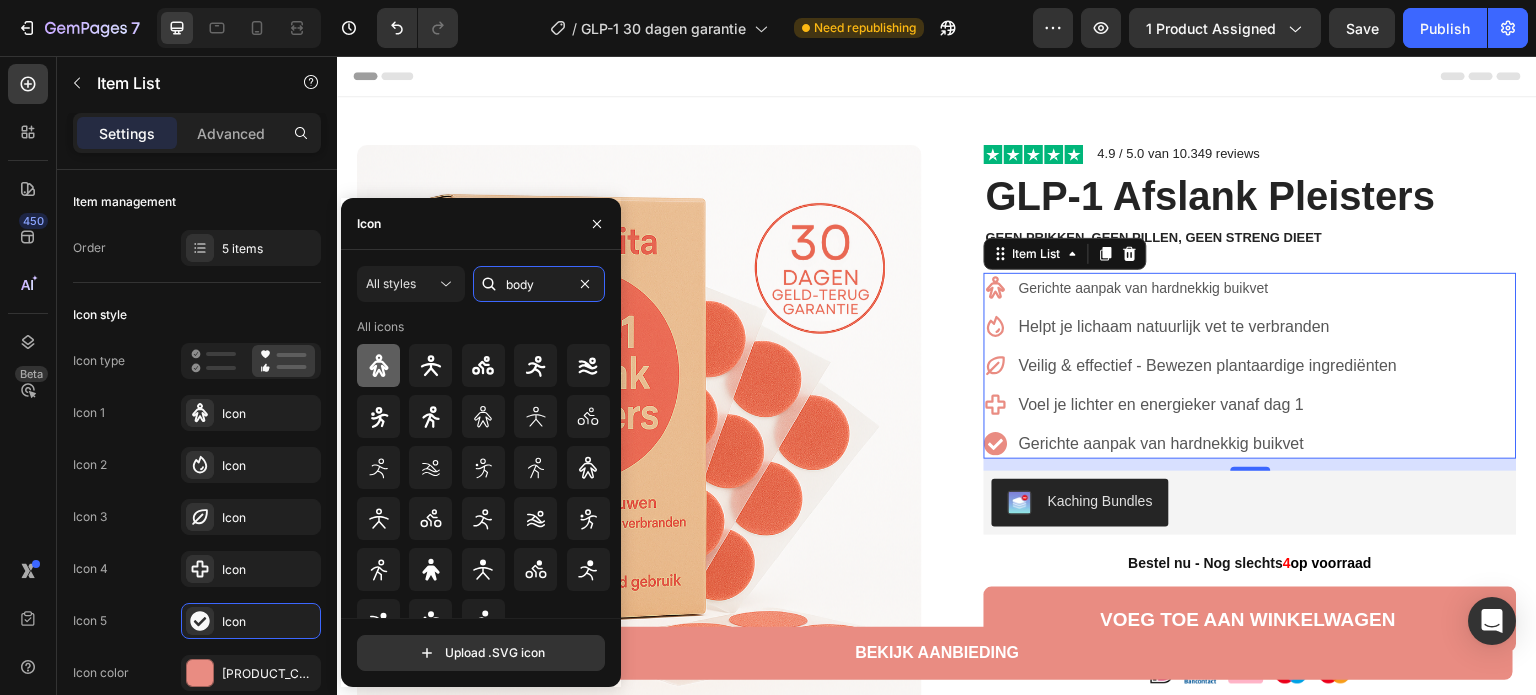 type on "body" 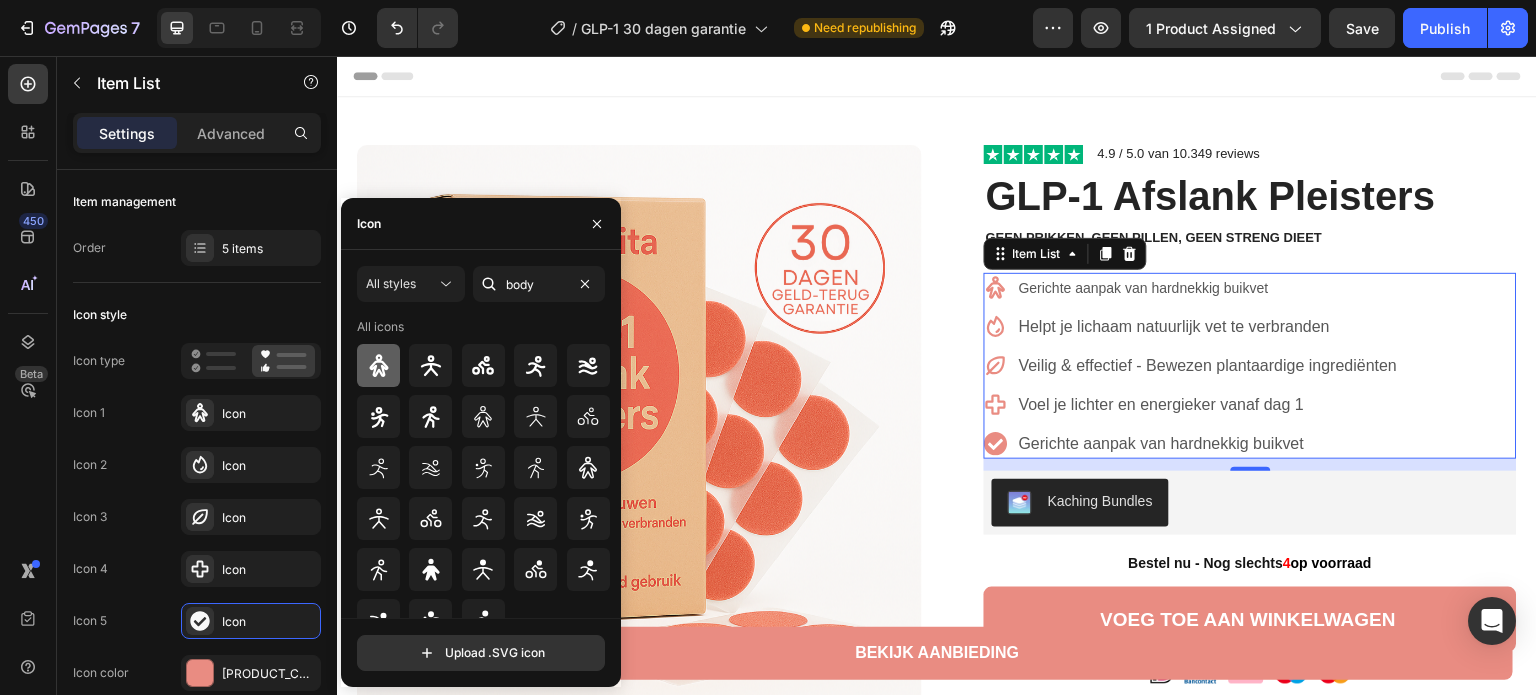 click 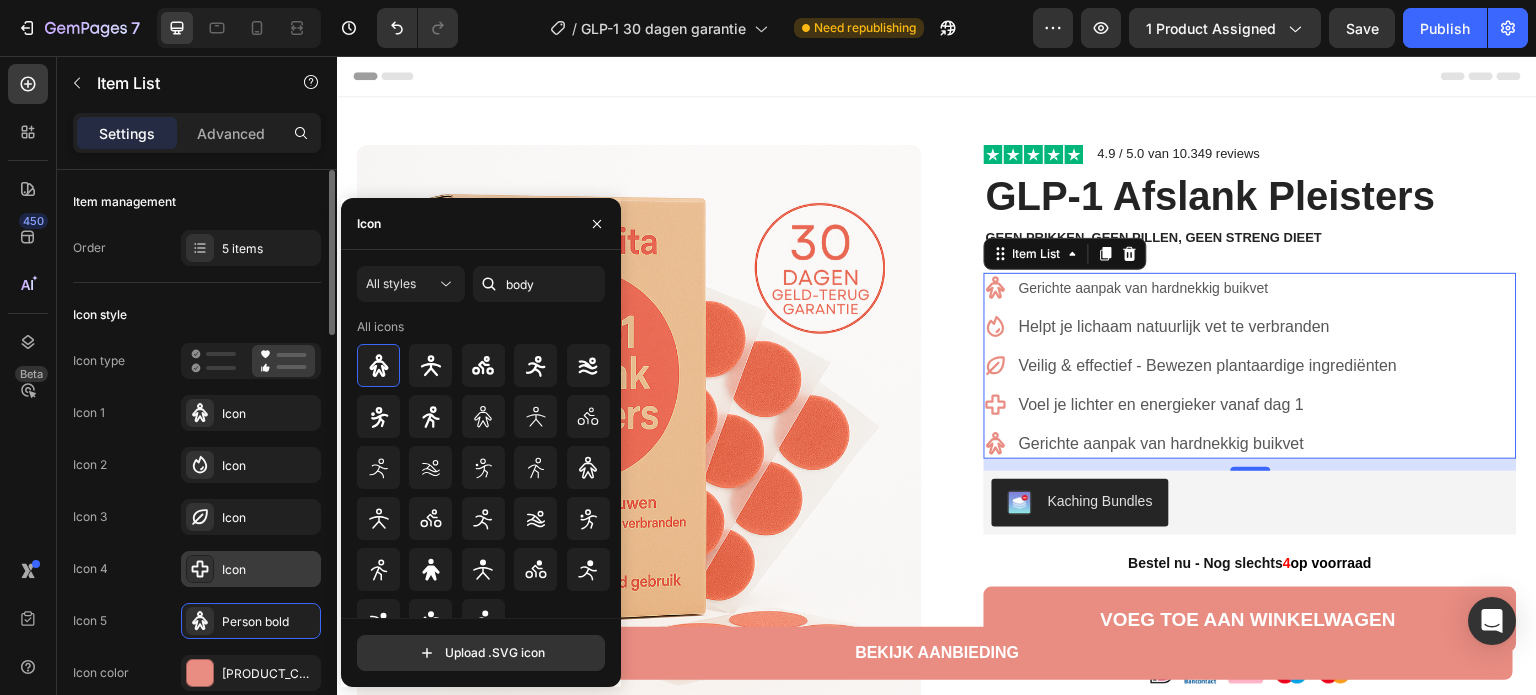 drag, startPoint x: 226, startPoint y: 622, endPoint x: 263, endPoint y: 579, distance: 56.727417 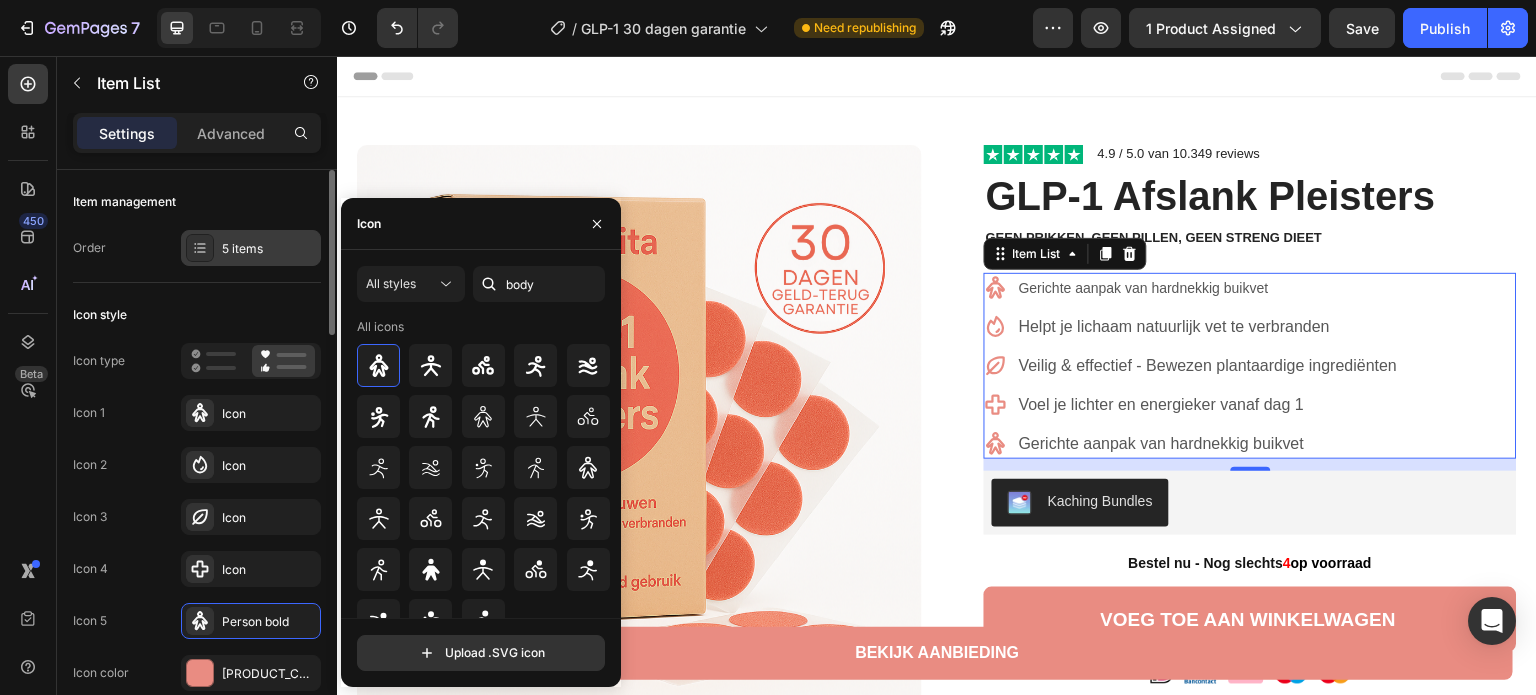 click on "5 items" at bounding box center [269, 249] 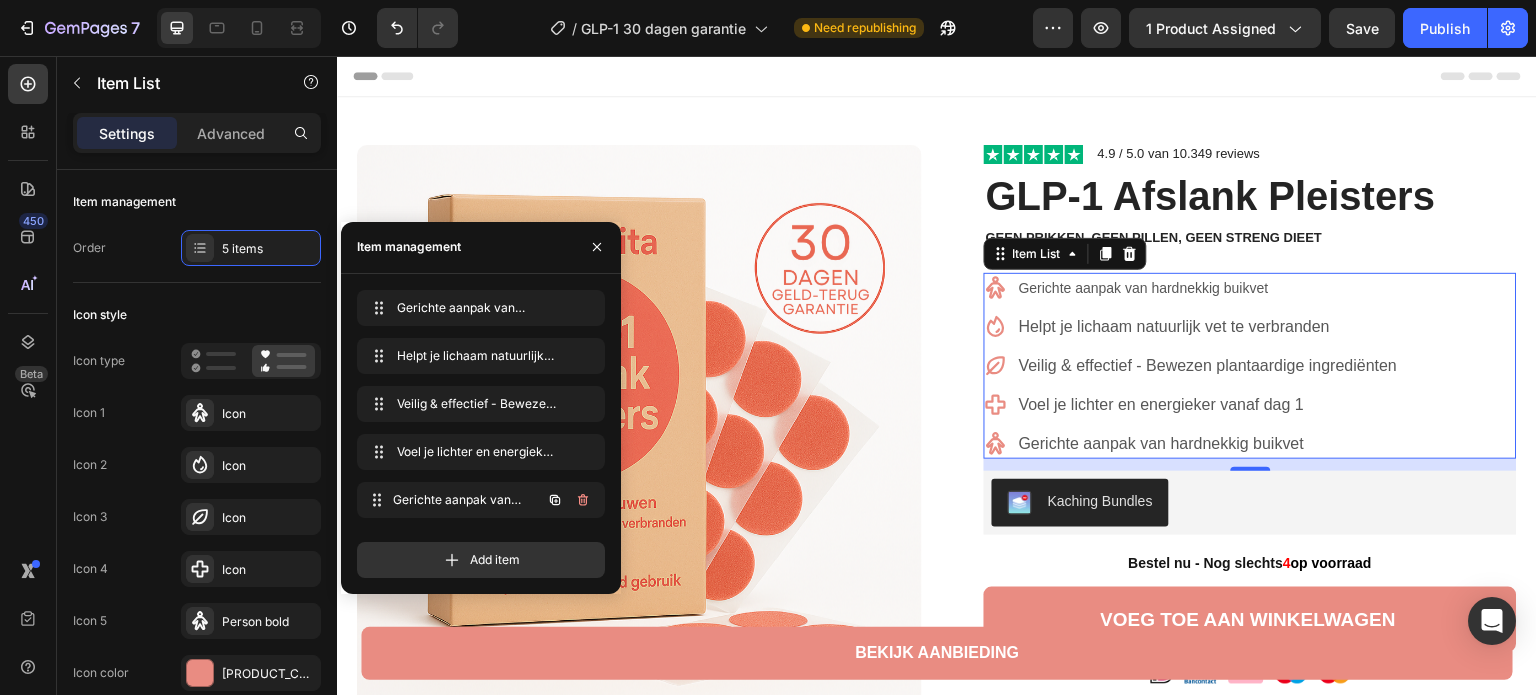 type 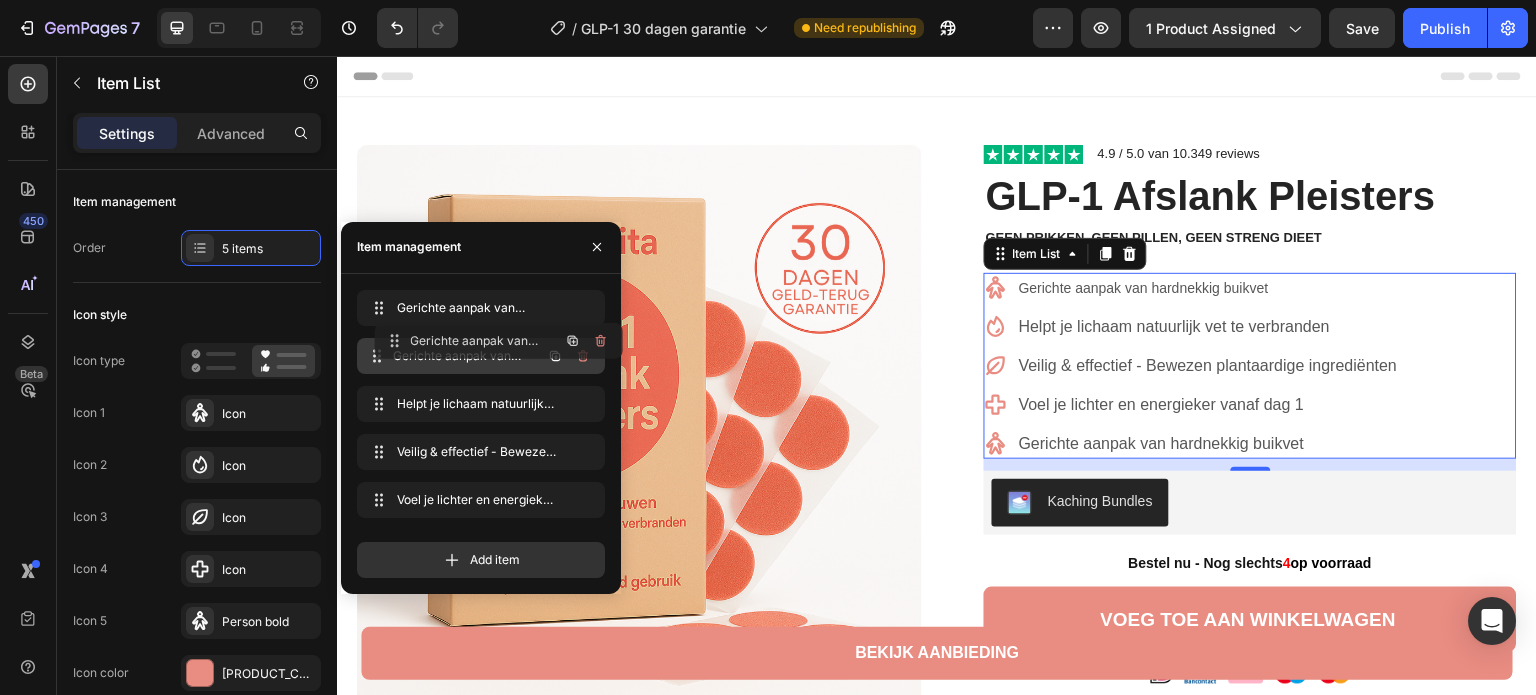 drag, startPoint x: 437, startPoint y: 500, endPoint x: 455, endPoint y: 341, distance: 160.01562 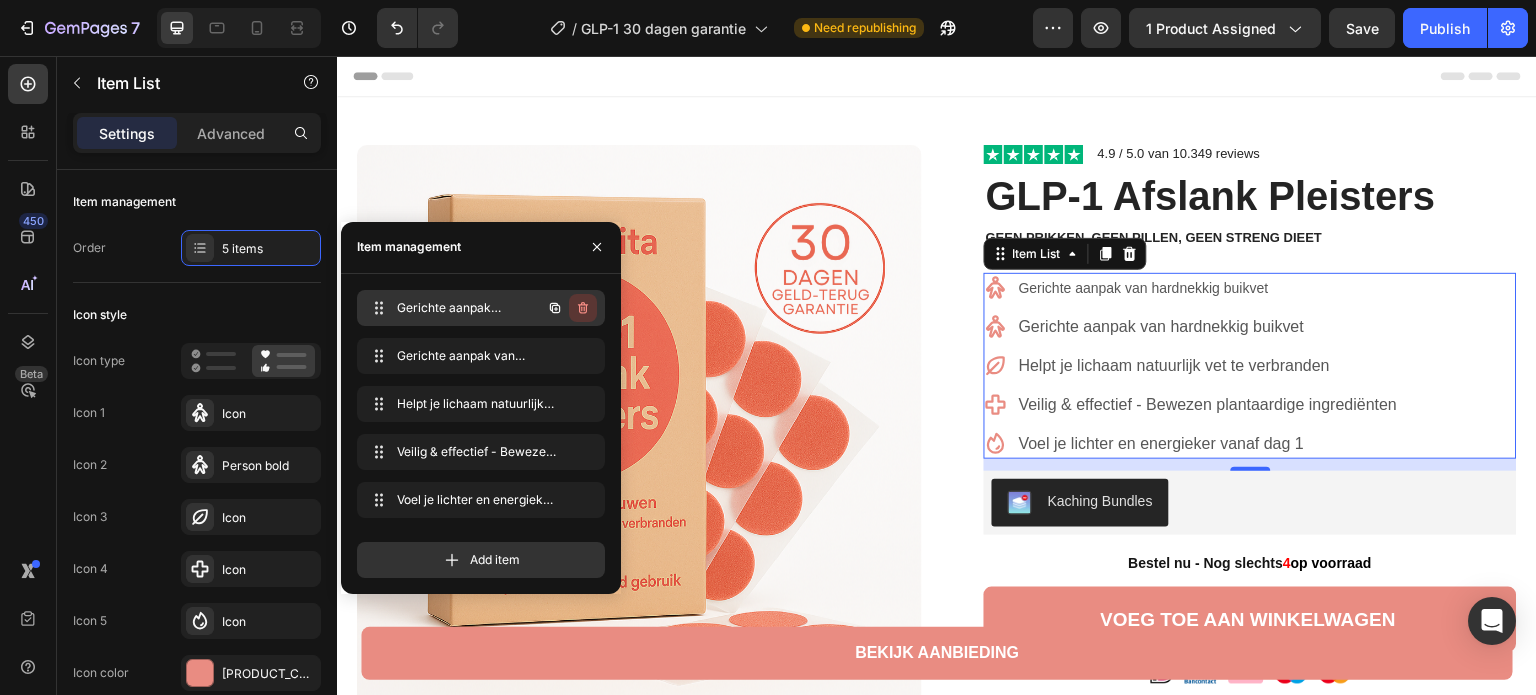 click 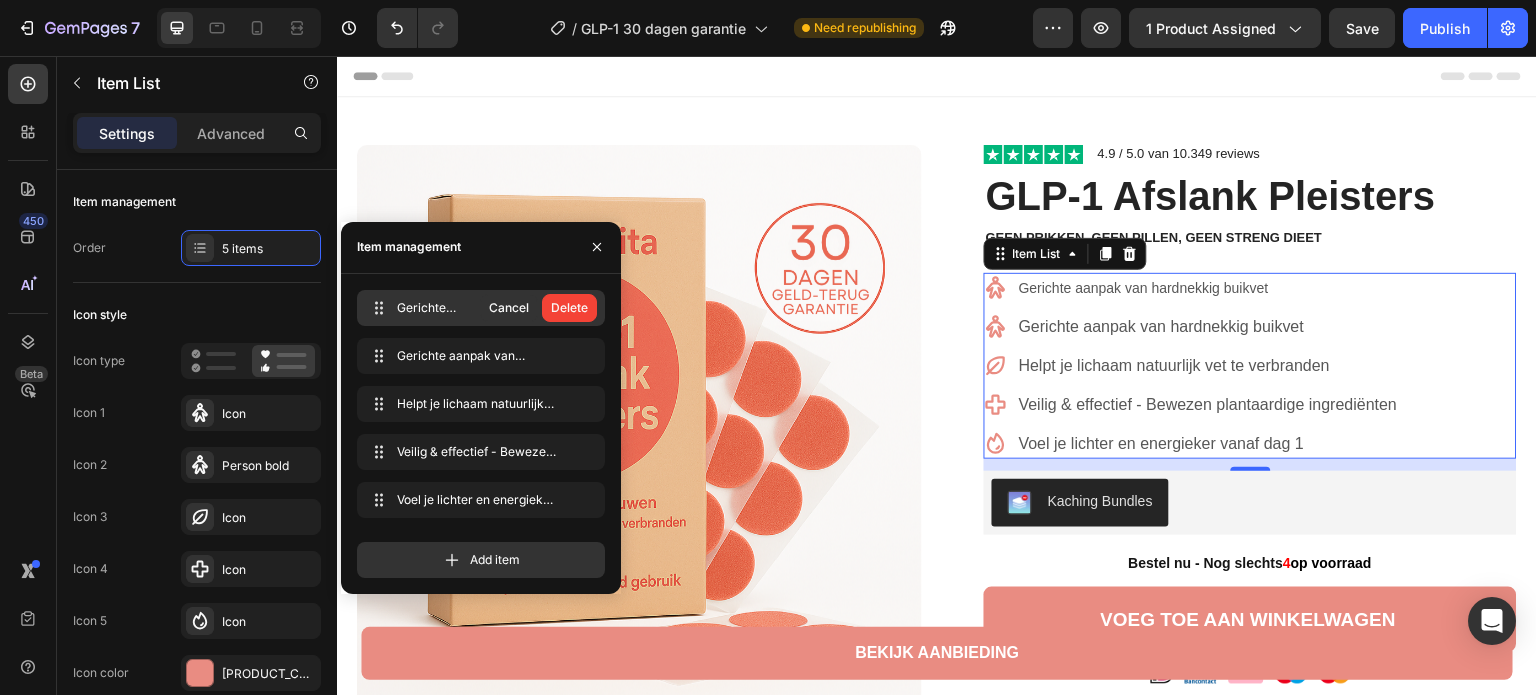 click on "Delete" at bounding box center [569, 308] 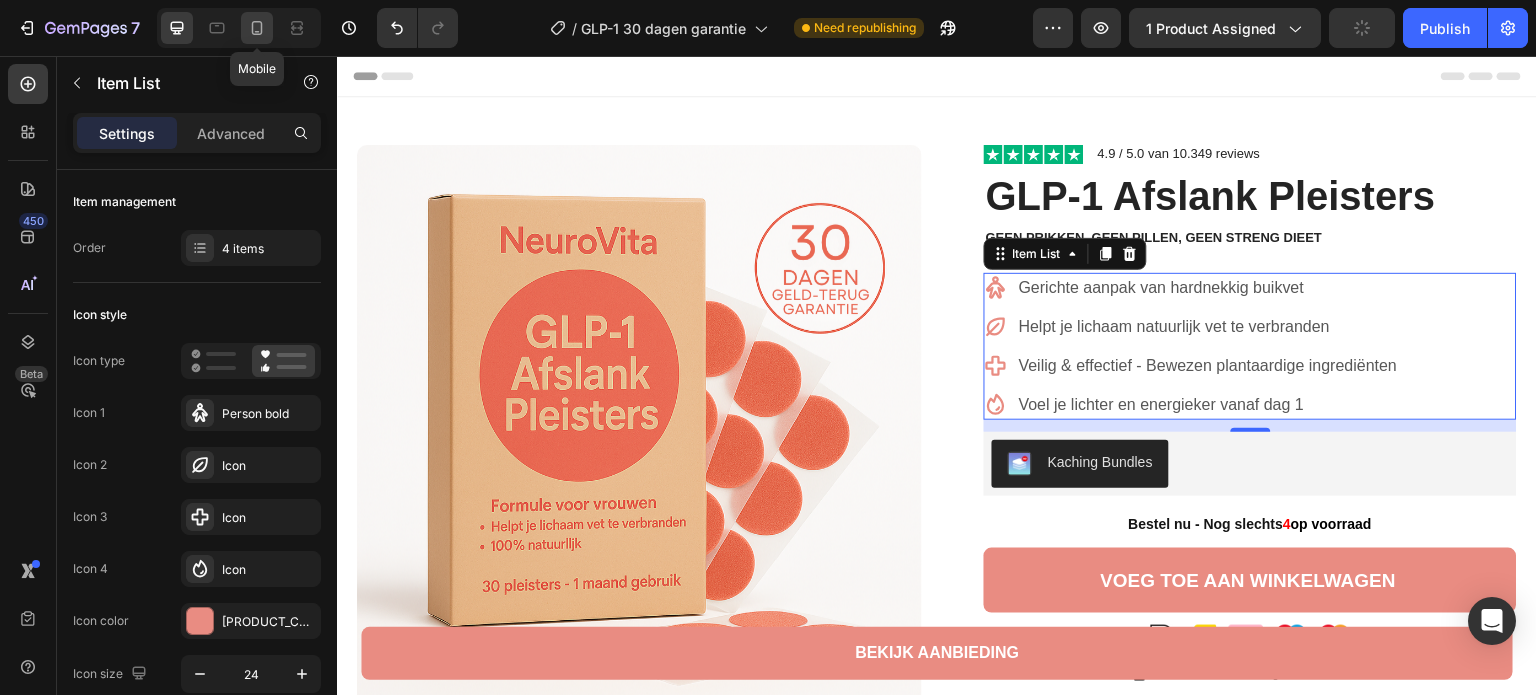 click 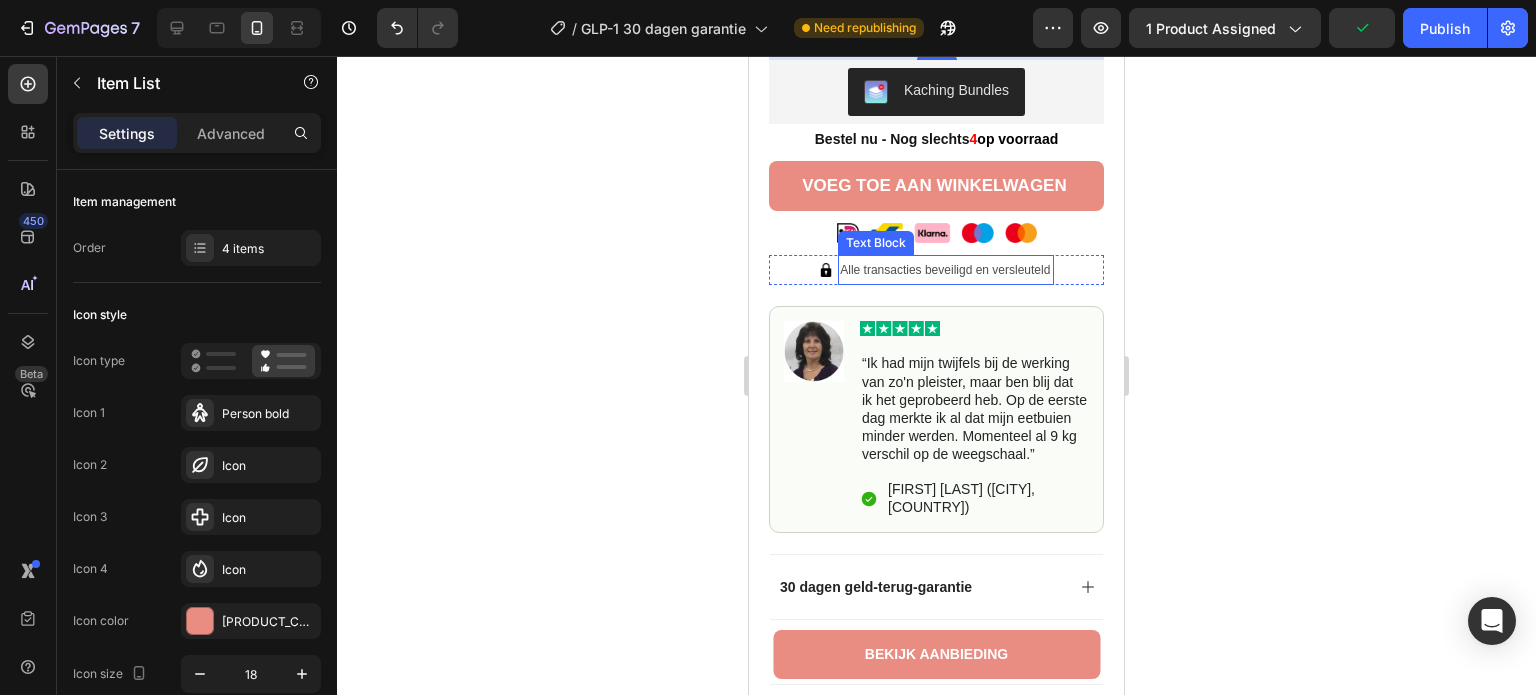 scroll, scrollTop: 281, scrollLeft: 0, axis: vertical 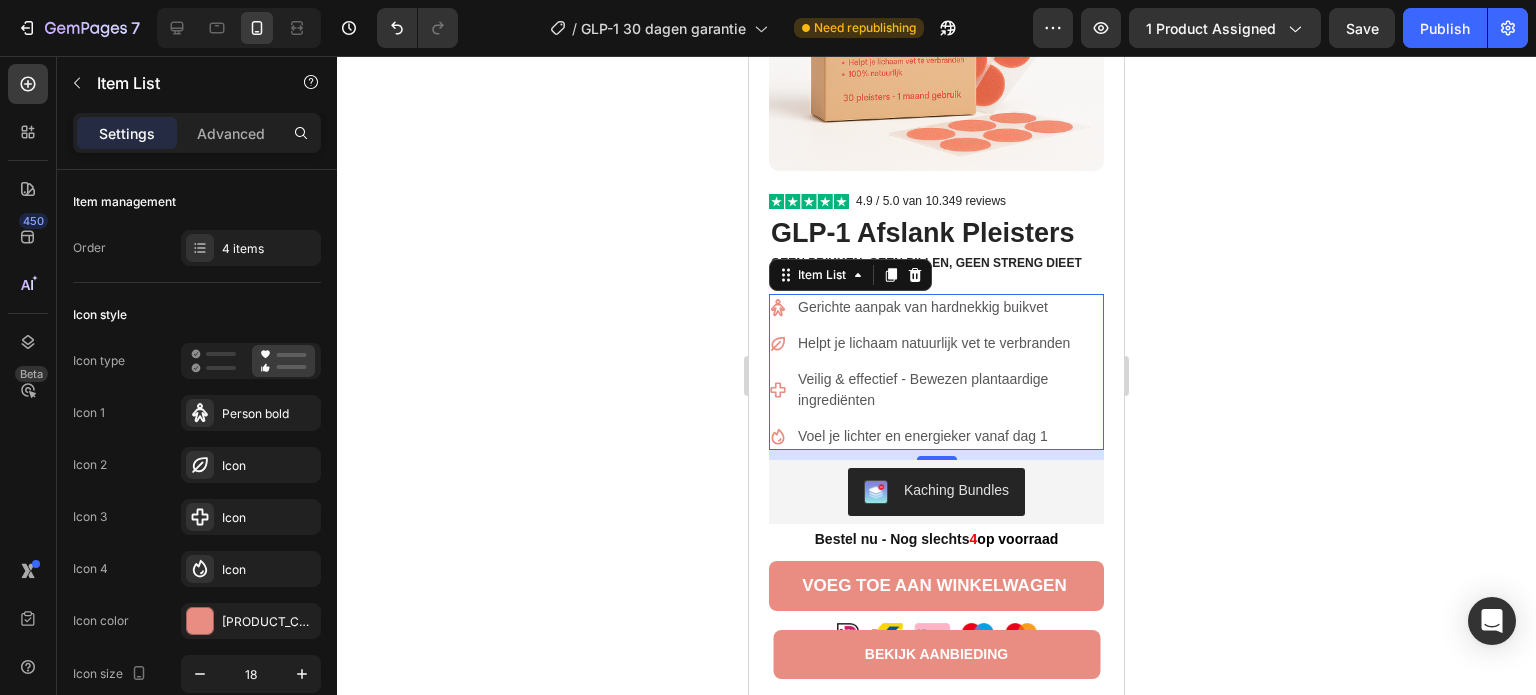 click on "12" at bounding box center (936, 455) 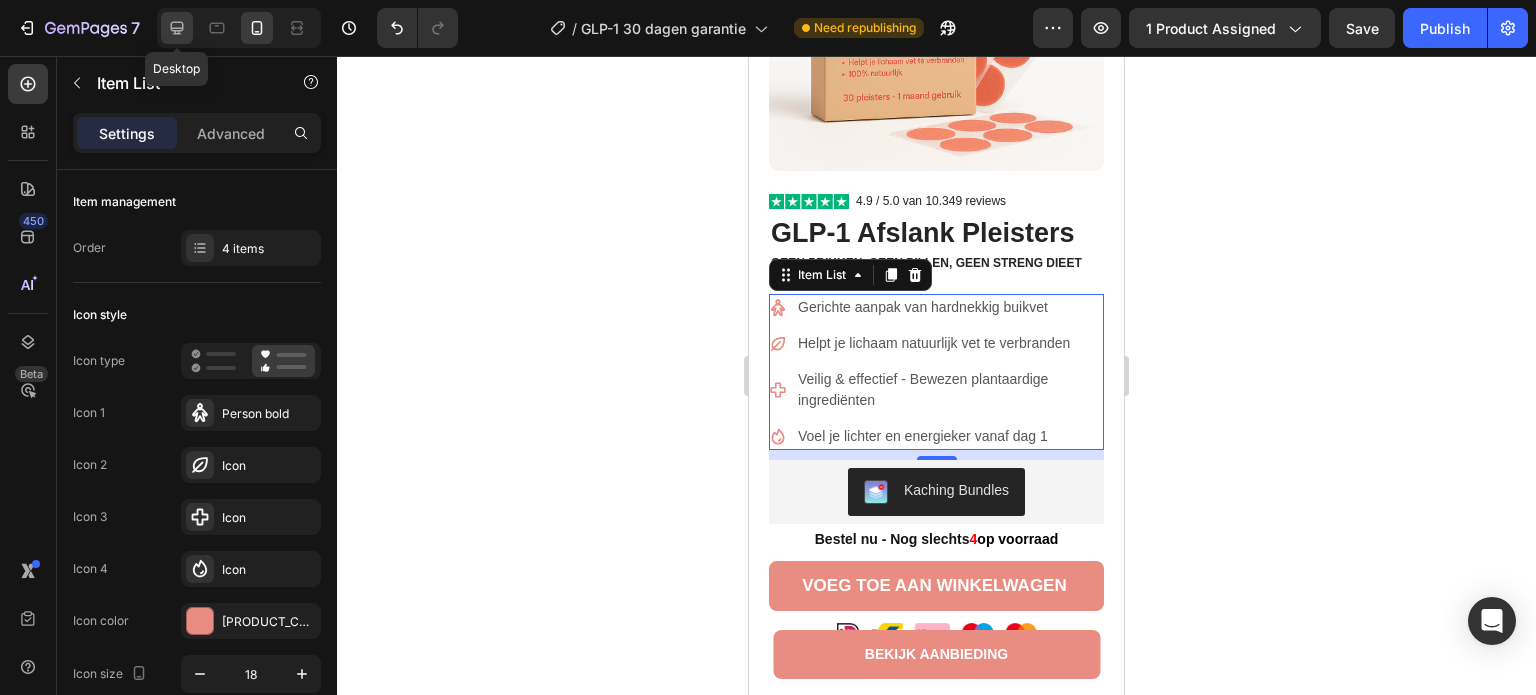 click 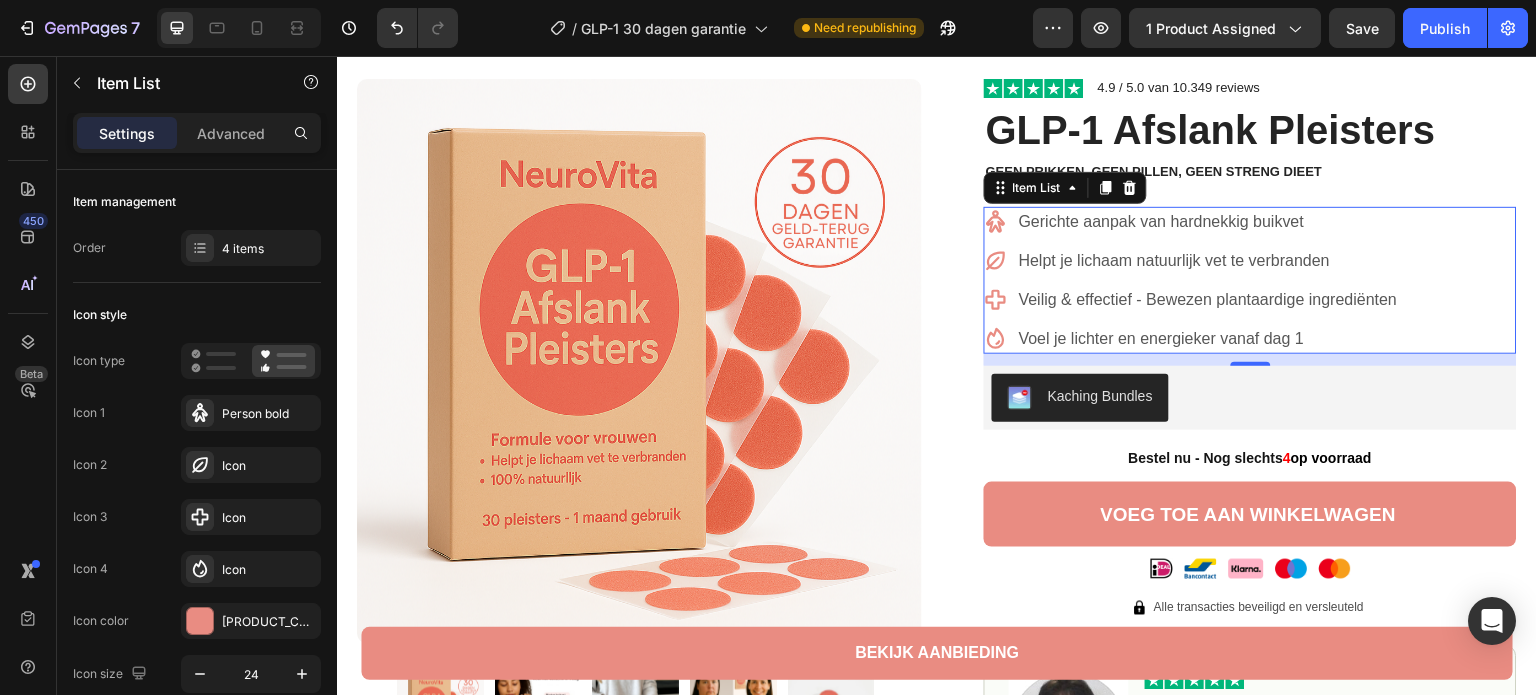 scroll, scrollTop: 0, scrollLeft: 0, axis: both 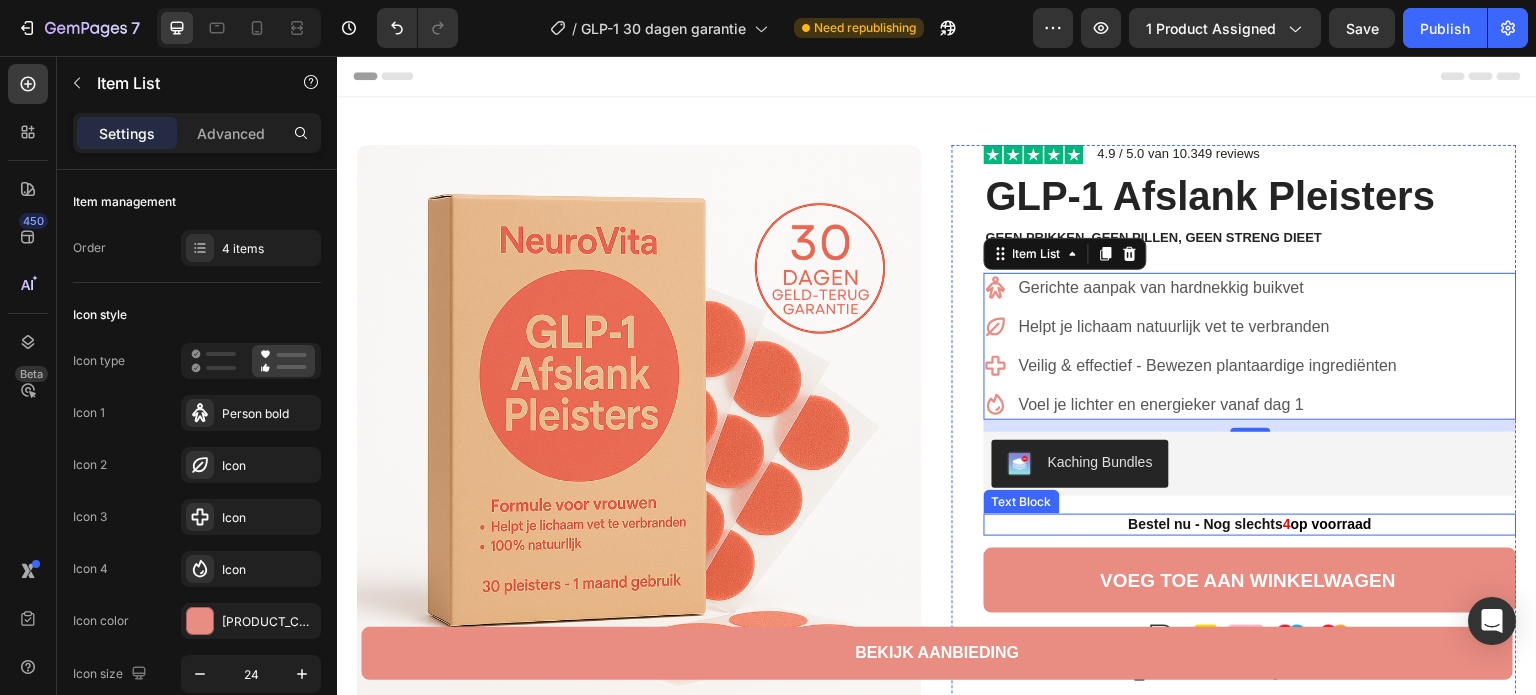 click on "4" at bounding box center [1288, 524] 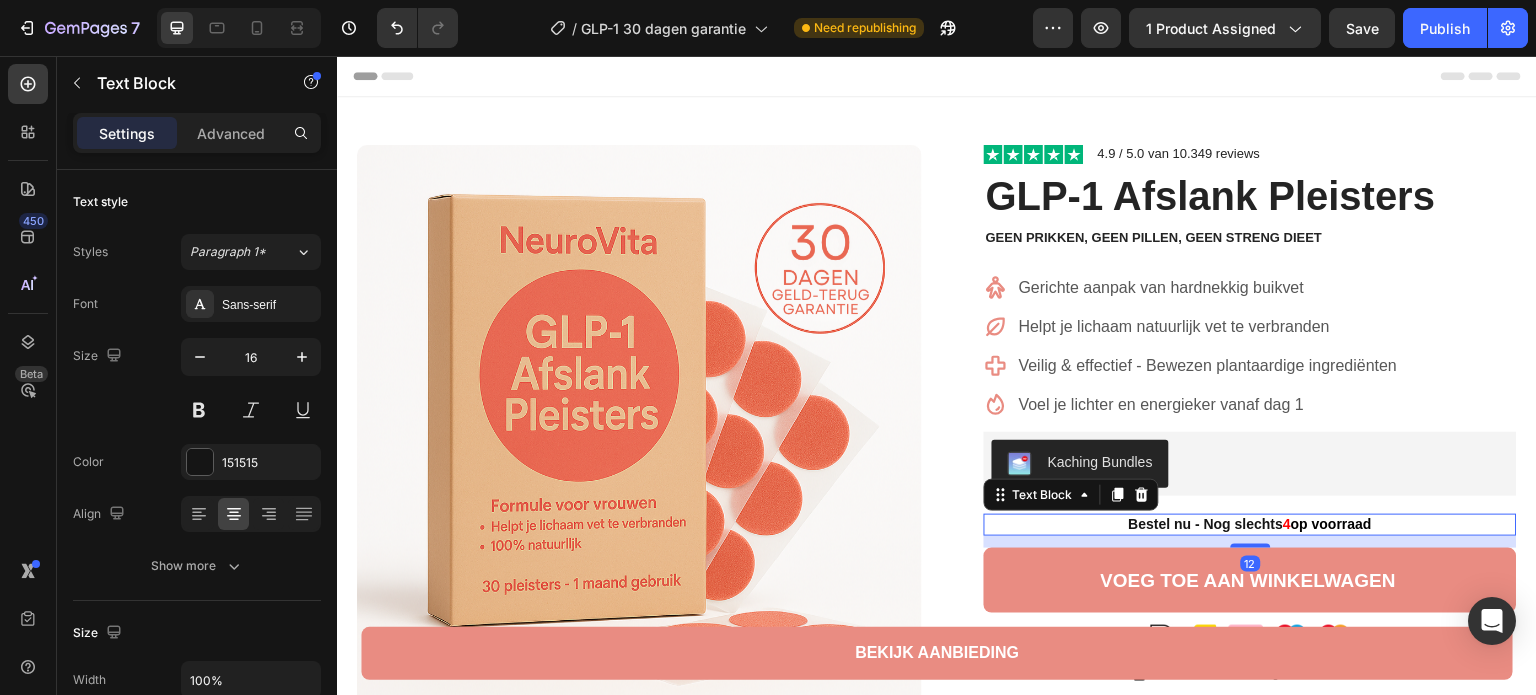 click on "4" at bounding box center (1288, 524) 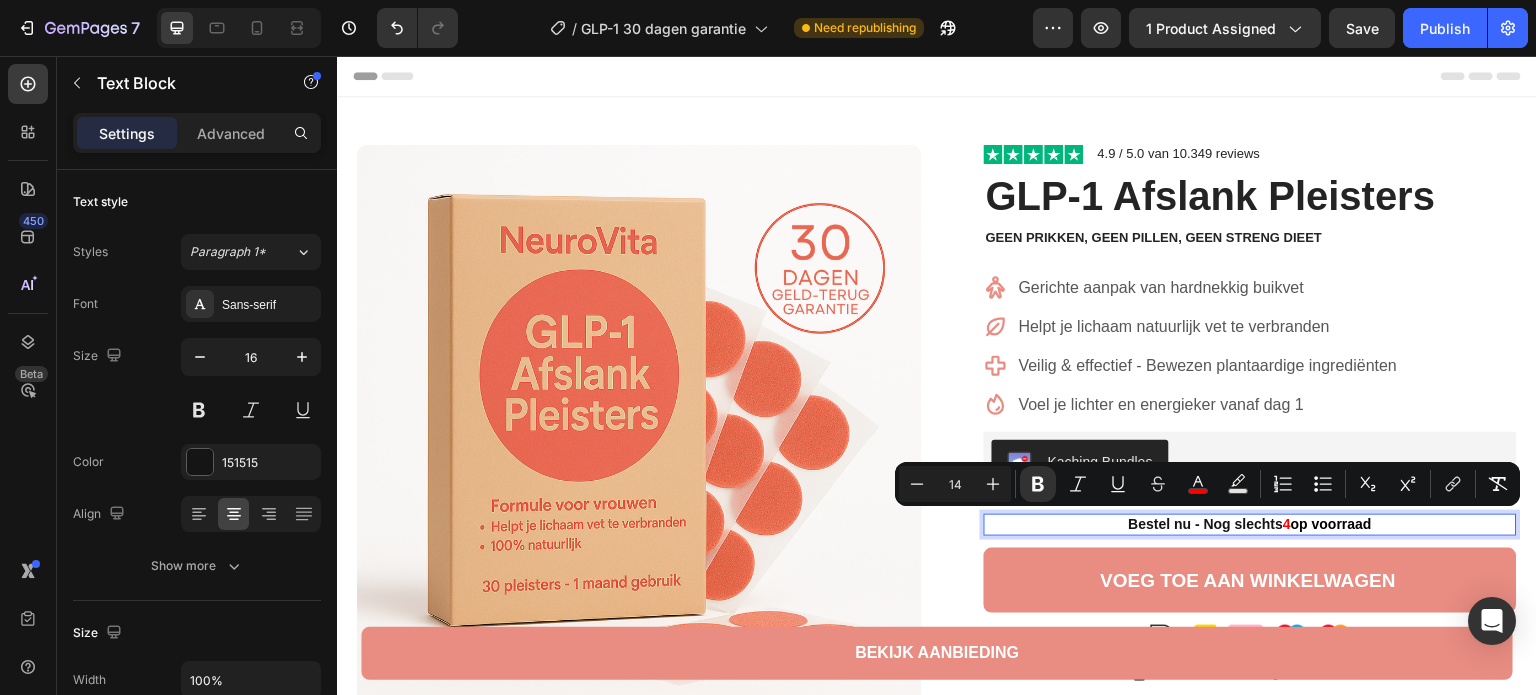click on "4" at bounding box center [1288, 524] 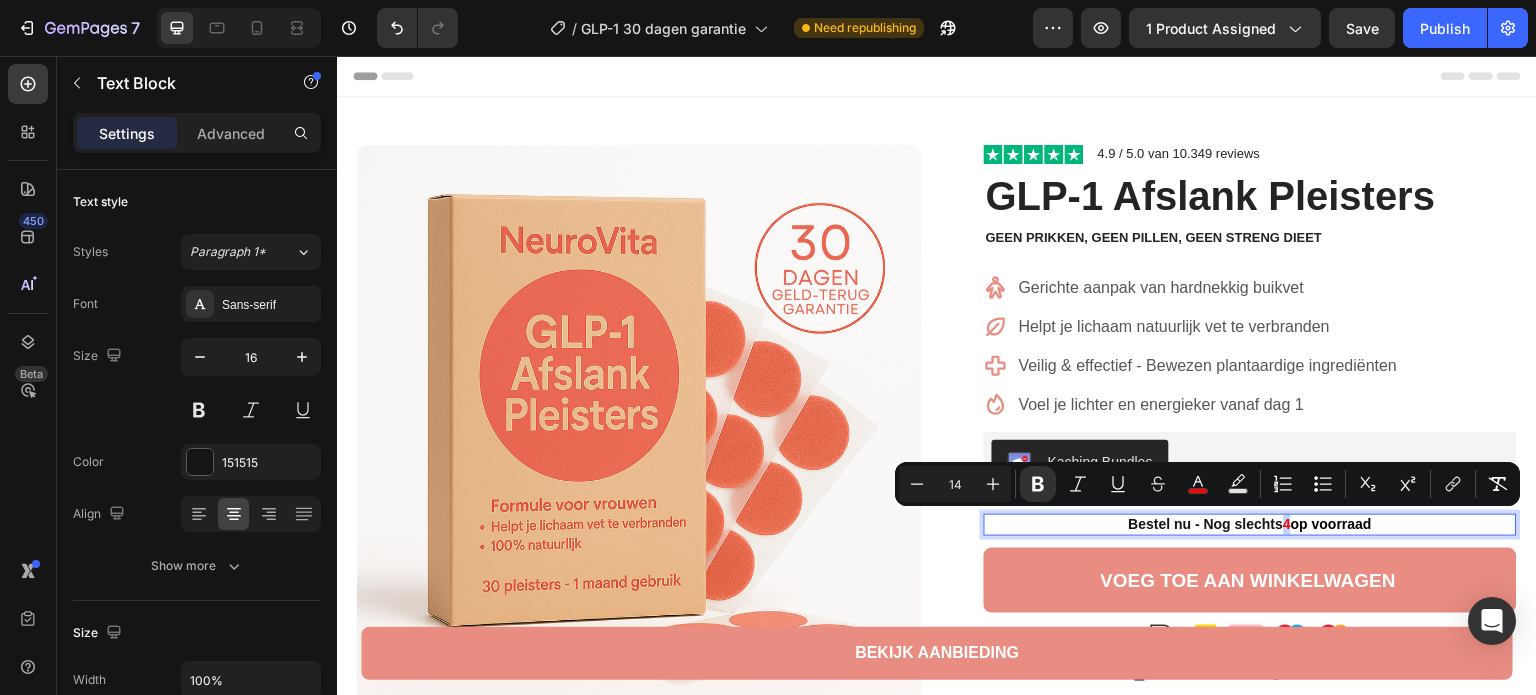 click on "4" at bounding box center (1288, 524) 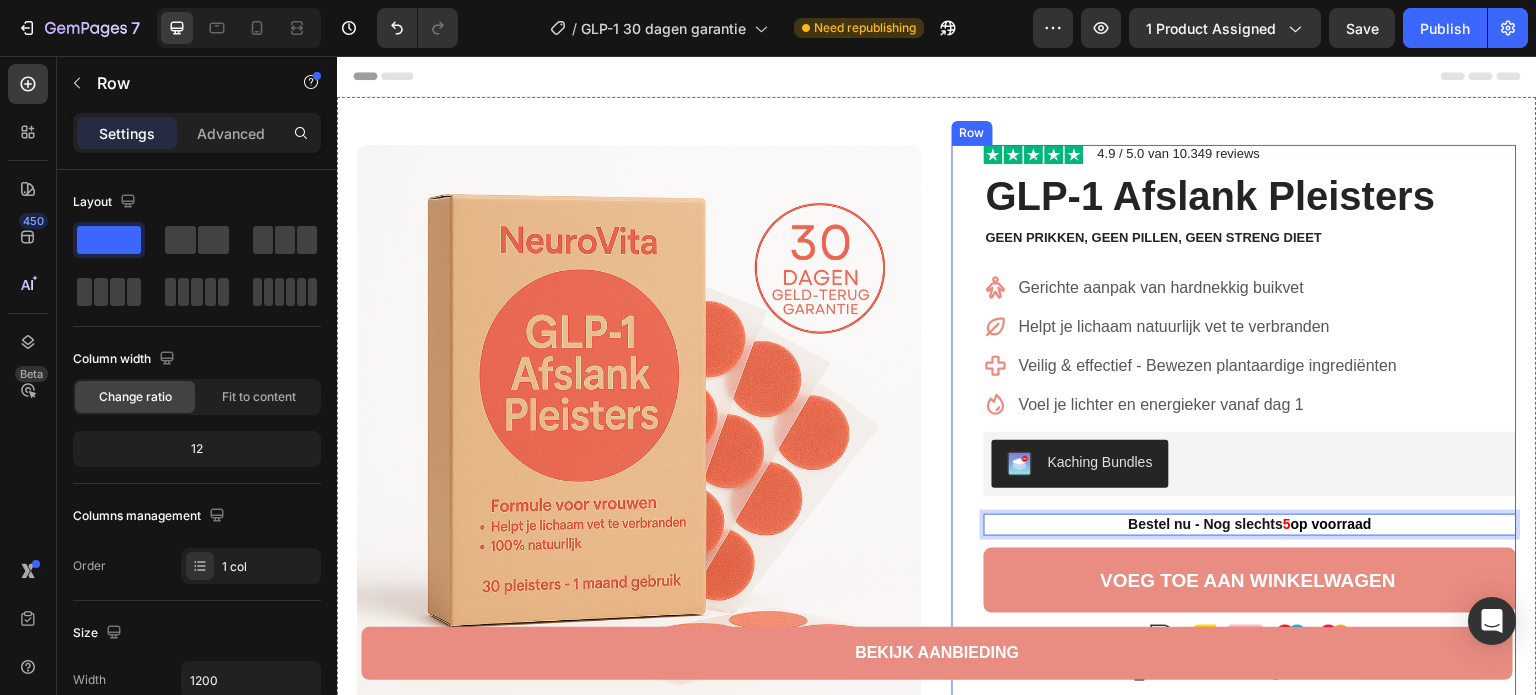 click on "Image 4.9 / 5.0 van 10.349 reviews Text Block Row GLP-1 Afslank Pleisters Product Title Geen prikken, geen pillen, geen streng dieet Text Block
Gerichte aanpak van hardnekkig buikvet
Helpt je lichaam natuurlijk vet te verbranden
Veilig & effectief - Bewezen plantaardige ingrediënten
Voel je lichter en energieker vanaf dag 1 Item List Kaching Bundles Kaching Bundles Bestel nu - Nog slechts  5  op voorraad Text Block   12 Voeg toe aan winkelwagen Add to Cart Image Image Alle transacties beveiligd en versleuteld Text Block Advanced List Image Image “Ik had mijn twijfels bij de werking van zo'n pleister, maar ben blij dat ik het geprobeerd heb. Op de eerste dag merkte ik al dat mijn eetbuien minder werden. Momenteel al 9 kg verschil op de weegschaal.” Text Block
Icon [FIRST] [LAST] ([CITY], [COUNTRY]) Text Block Row Row
30 dagen geld-terug-garantie" at bounding box center [1250, 715] 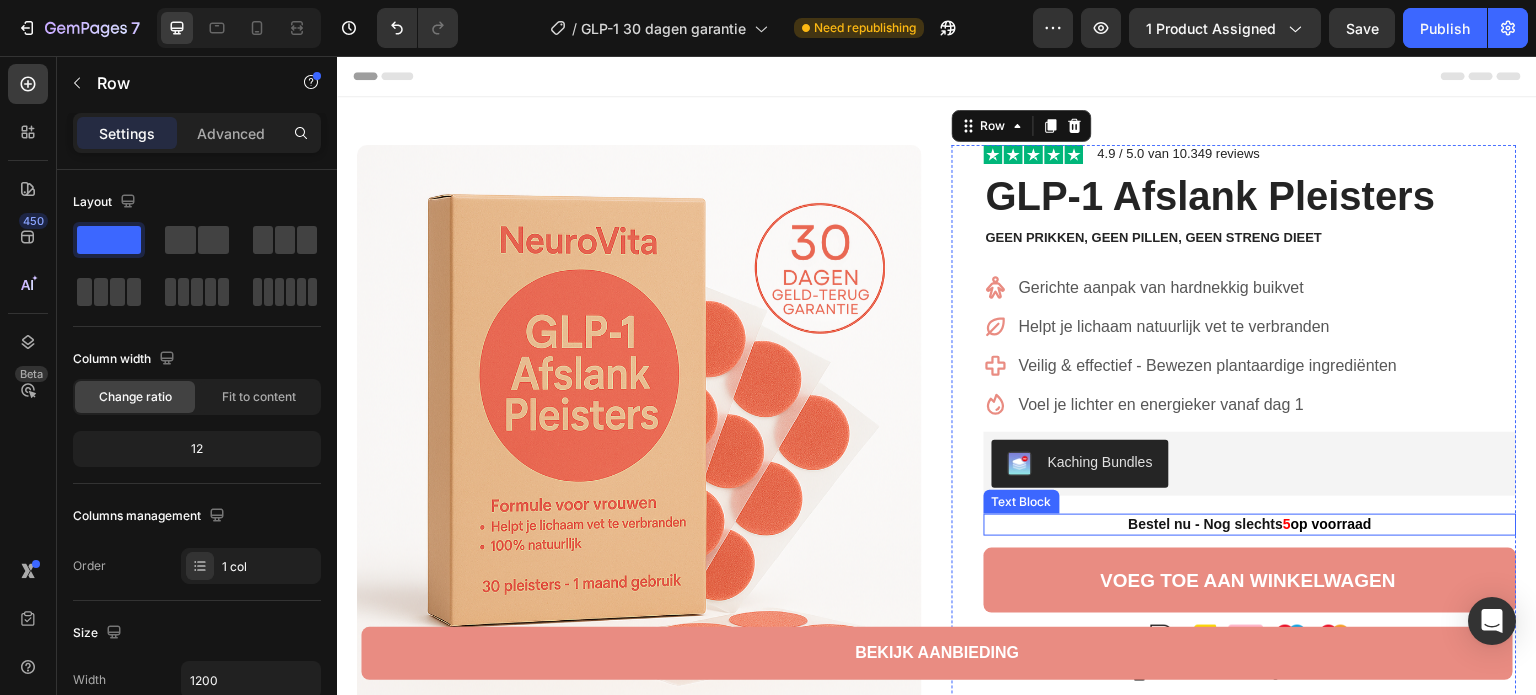 click on "5" at bounding box center [1288, 524] 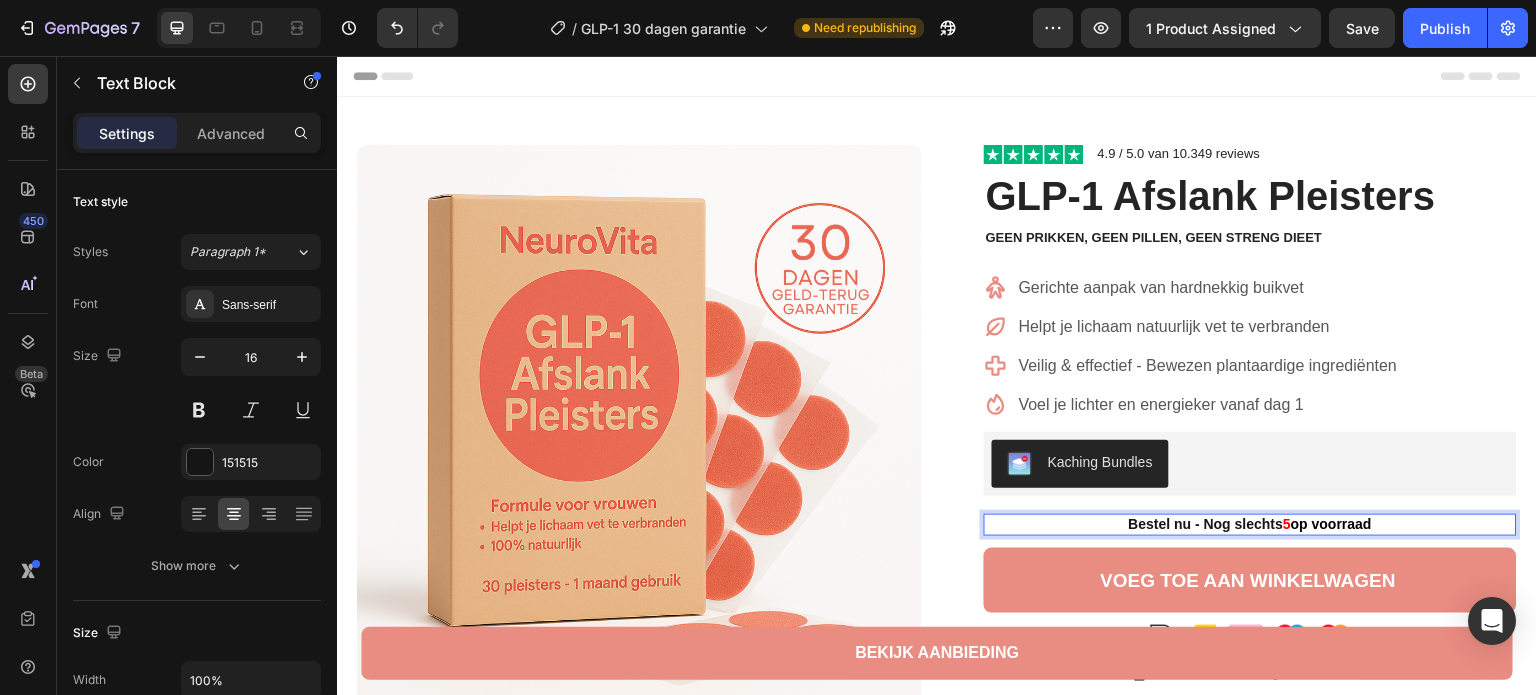 click on "5" at bounding box center (1288, 524) 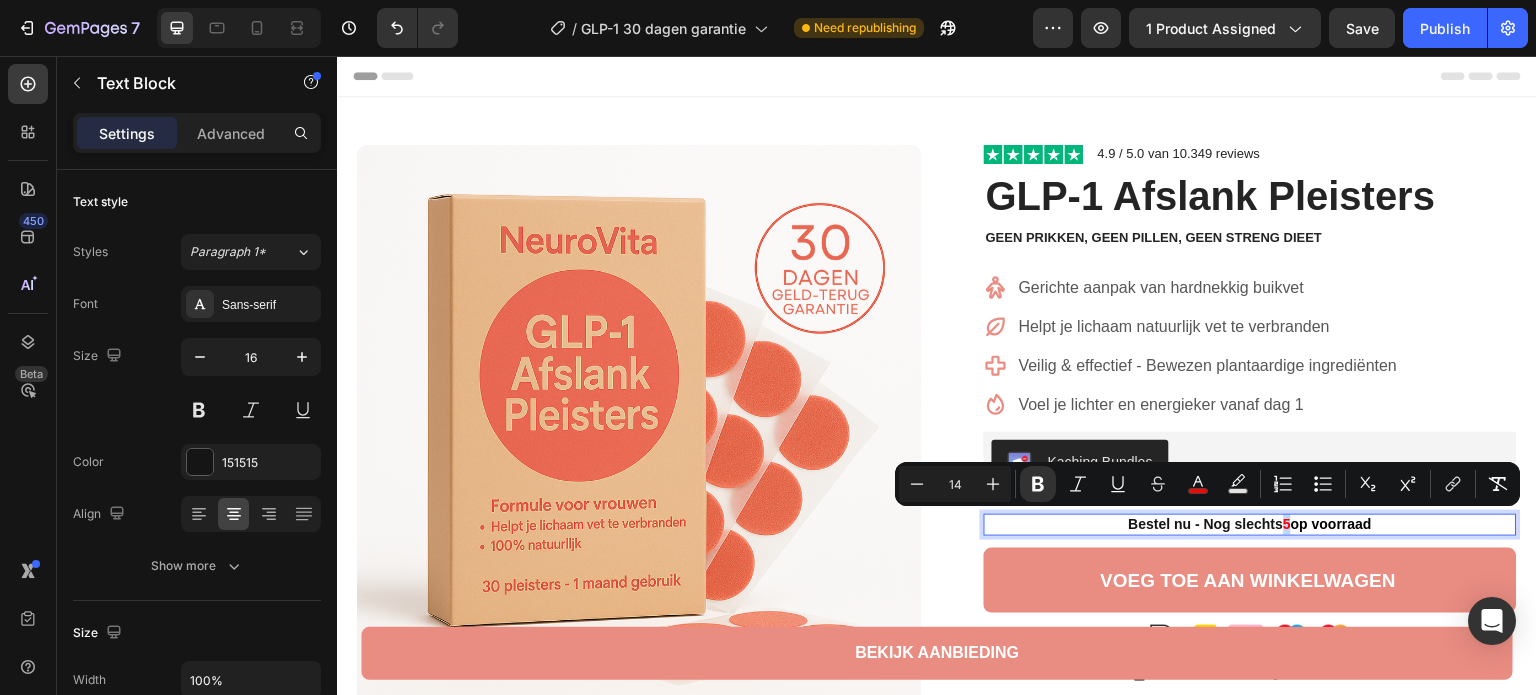 click on "5" at bounding box center [1288, 524] 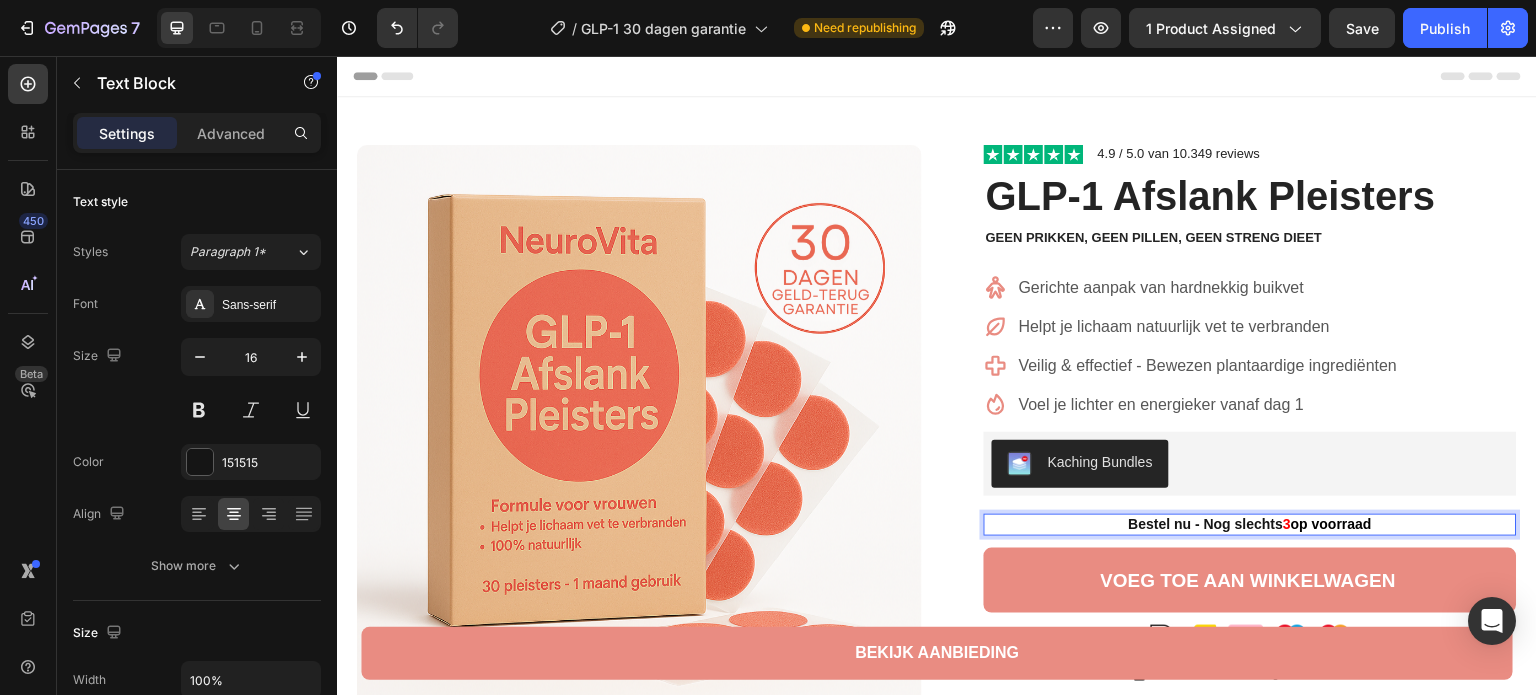 click on "Bestel nu - Nog slechts  3  op voorraad" at bounding box center (1250, 524) 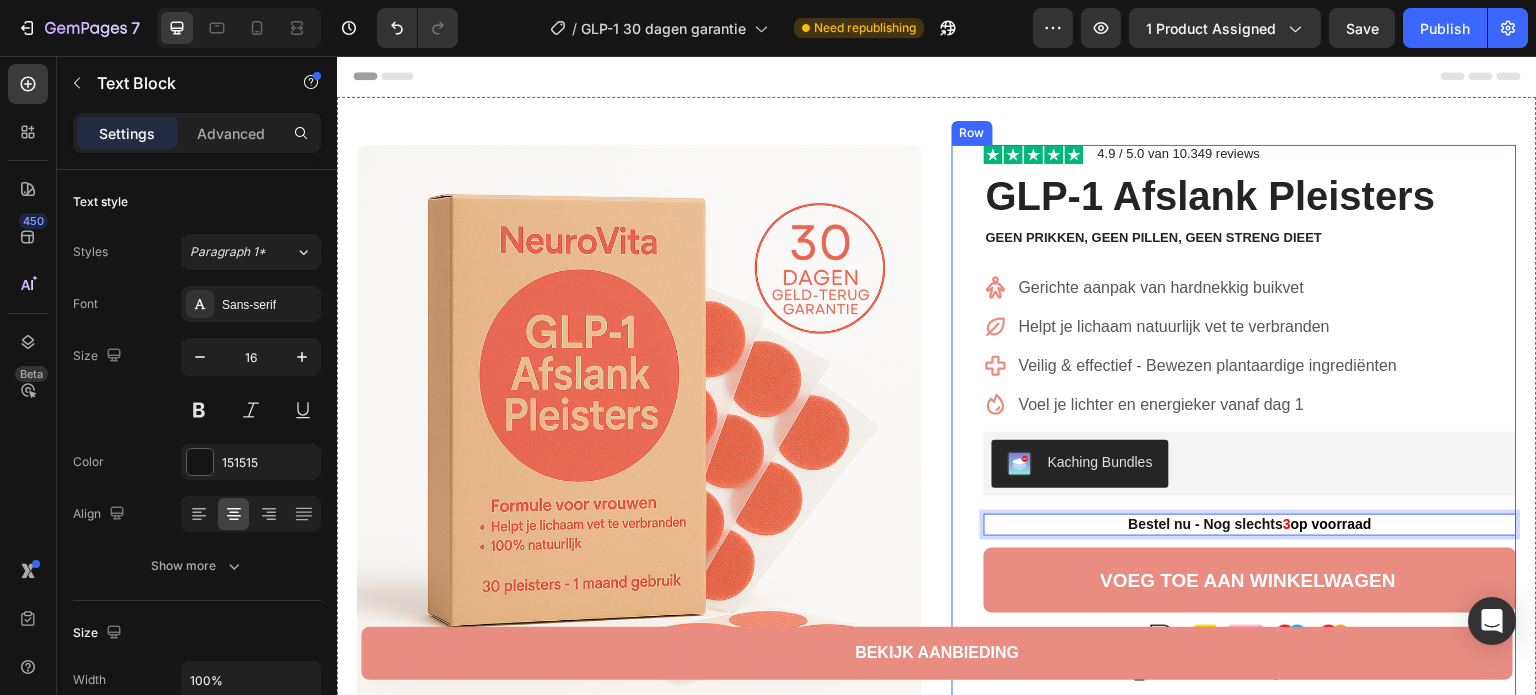 click on "Image 4.9 / 5.0 van 10.349 reviews Text Block Row GLP-1 Afslank Pleisters Product Title Geen prikken, geen pillen, geen streng dieet Text Block
Gerichte aanpak van hardnekkig buikvet
Helpt je lichaam natuurlijk vet te verbranden
Veilig & effectief - Bewezen plantaardige ingrediënten
Voel je lichter en energieker vanaf dag 1 Item List Kaching Bundles Kaching Bundles Bestel nu - Nog slechts  3  op voorraad Text Block   12 Voeg toe aan winkelwagen Add to Cart Image Image Alle transacties beveiligd en versleuteld Text Block Advanced List Image Image “Ik had mijn twijfels bij de werking van zo'n pleister, maar ben blij dat ik het geprobeerd heb. Op de eerste dag merkte ik al dat mijn eetbuien minder werden. Momenteel al 9 kg verschil op de weegschaal.” Text Block
Icon [FIRST] [LAST] ([CITY], [COUNTRY]) Text Block Row Row
30 dagen geld-terug-garantie" at bounding box center (1250, 715) 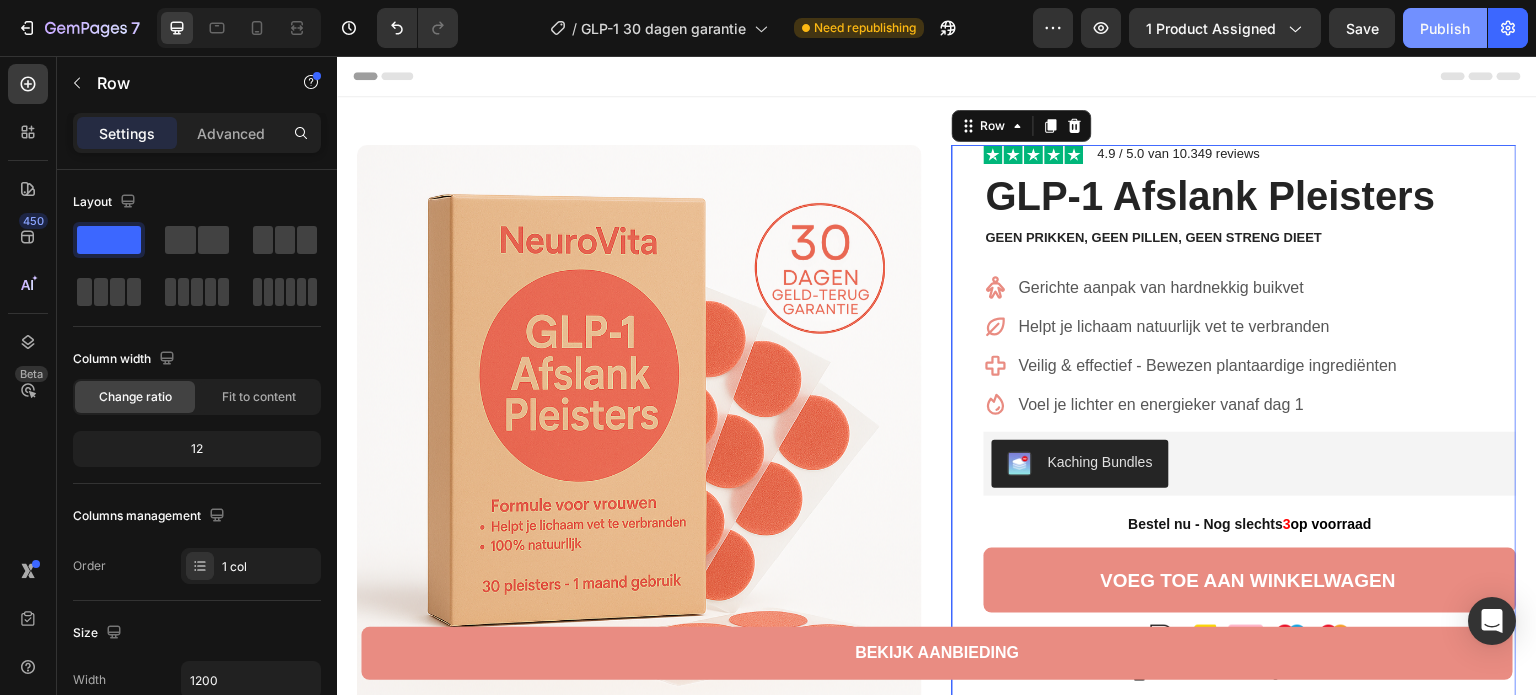 click on "Publish" at bounding box center (1445, 28) 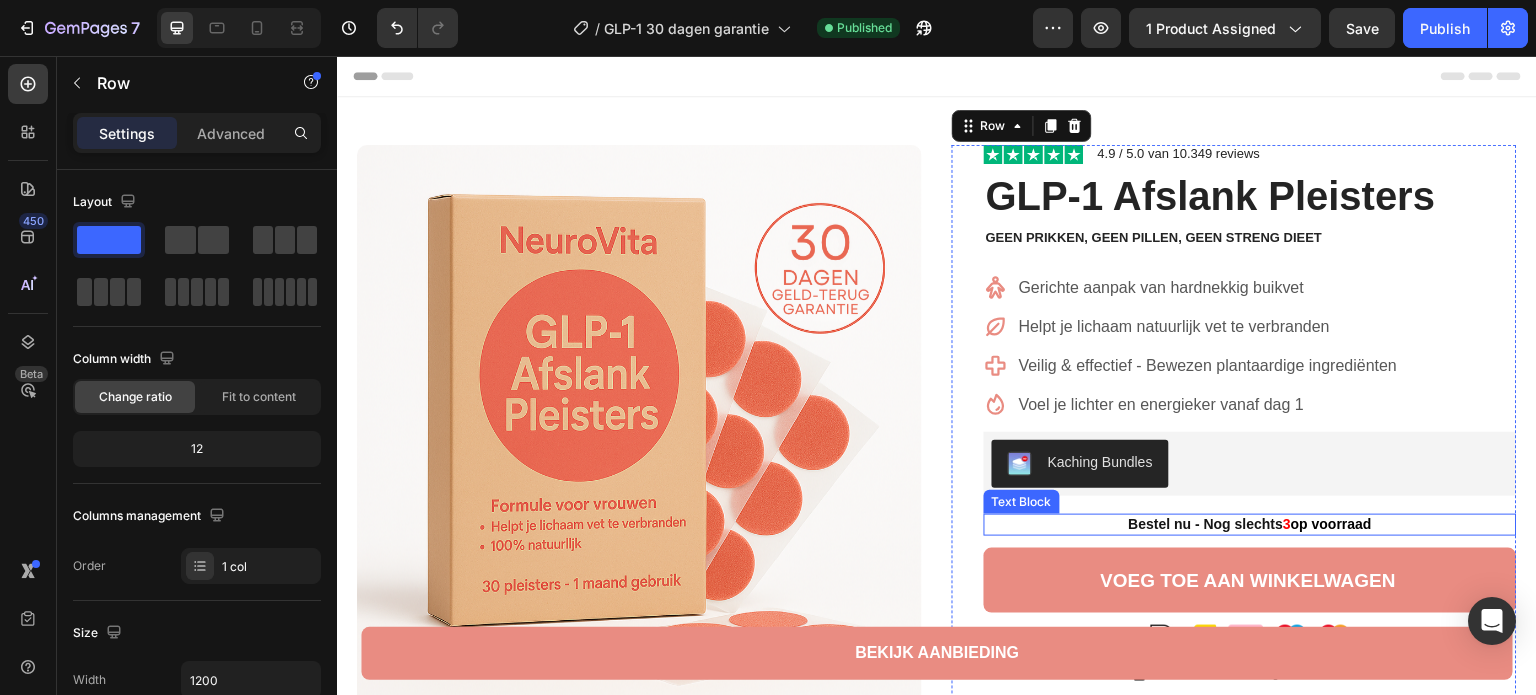 click on "3" at bounding box center [1288, 524] 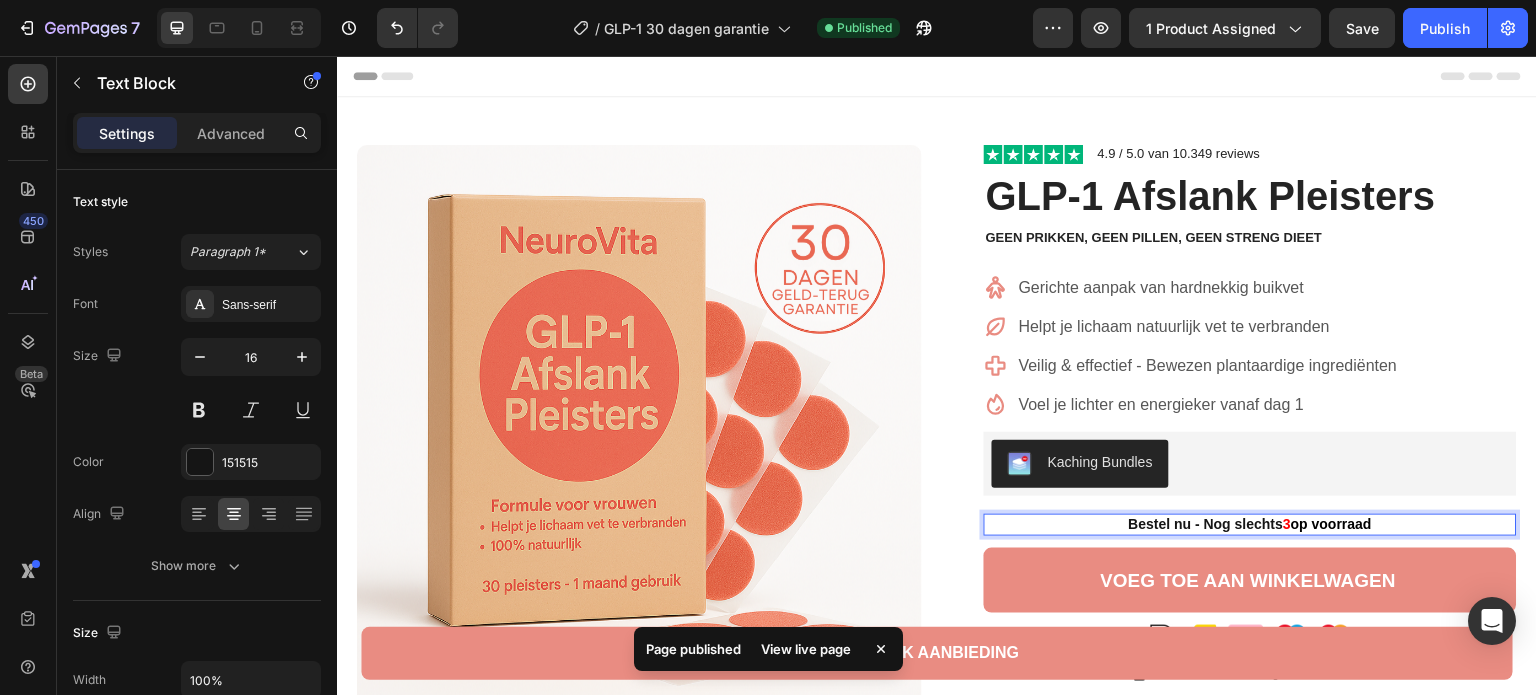click on "3" at bounding box center [1288, 524] 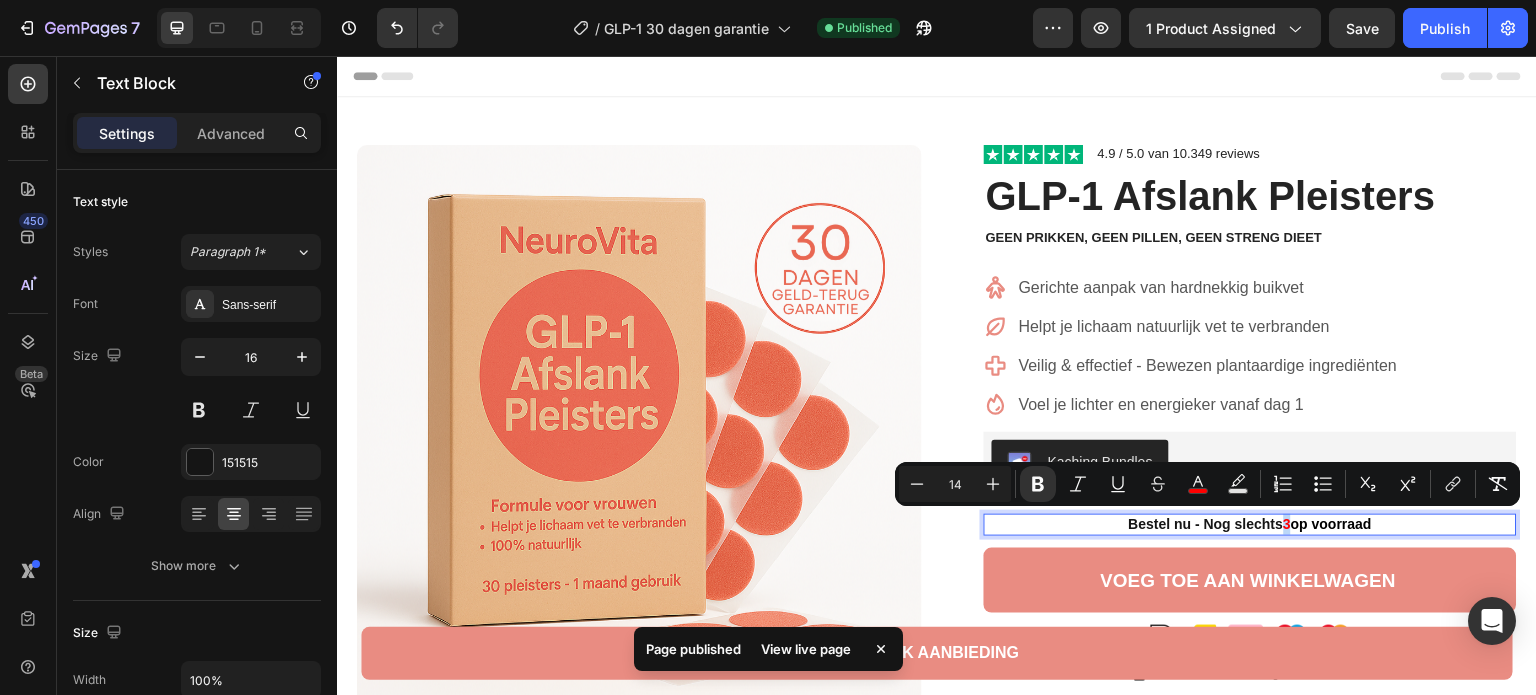 click on "3" at bounding box center [1288, 524] 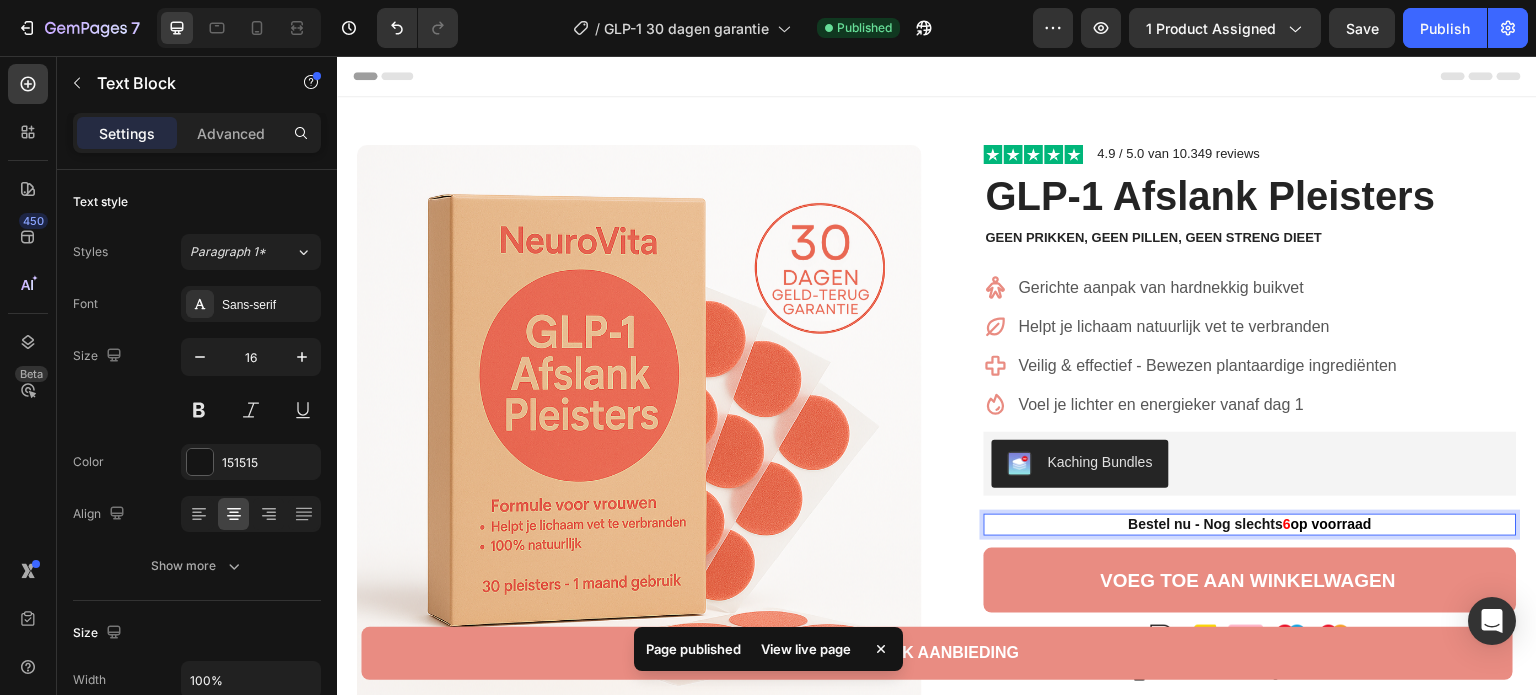 click on "Image 4.9 / 5.0 van 10.349 reviews Text Block Row GLP-1 Afslank Pleisters Product Title Geen prikken, geen pillen, geen streng dieet Text Block
Gerichte aanpak van hardnekkig buikvet
Helpt je lichaam natuurlijk vet te verbranden
Veilig & effectief - Bewezen plantaardige ingrediënten
Voel je lichter en energieker vanaf dag 1 Item List Kaching Bundles Kaching Bundles Bestel nu - Nog slechts  6  op voorraad Text Block   12 Voeg toe aan winkelwagen Add to Cart Image Image Alle transacties beveiligd en versleuteld Text Block Advanced List Image Image “Ik had mijn twijfels bij de werking van zo'n pleister, maar ben blij dat ik het geprobeerd heb. Op de eerste dag merkte ik al dat mijn eetbuien minder werden. Momenteel al 9 kg verschil op de weegschaal.” Text Block
Icon [FIRST] [LAST] ([CITY], [COUNTRY]) Text Block Row Row
30 dagen geld-terug-garantie" at bounding box center (1250, 715) 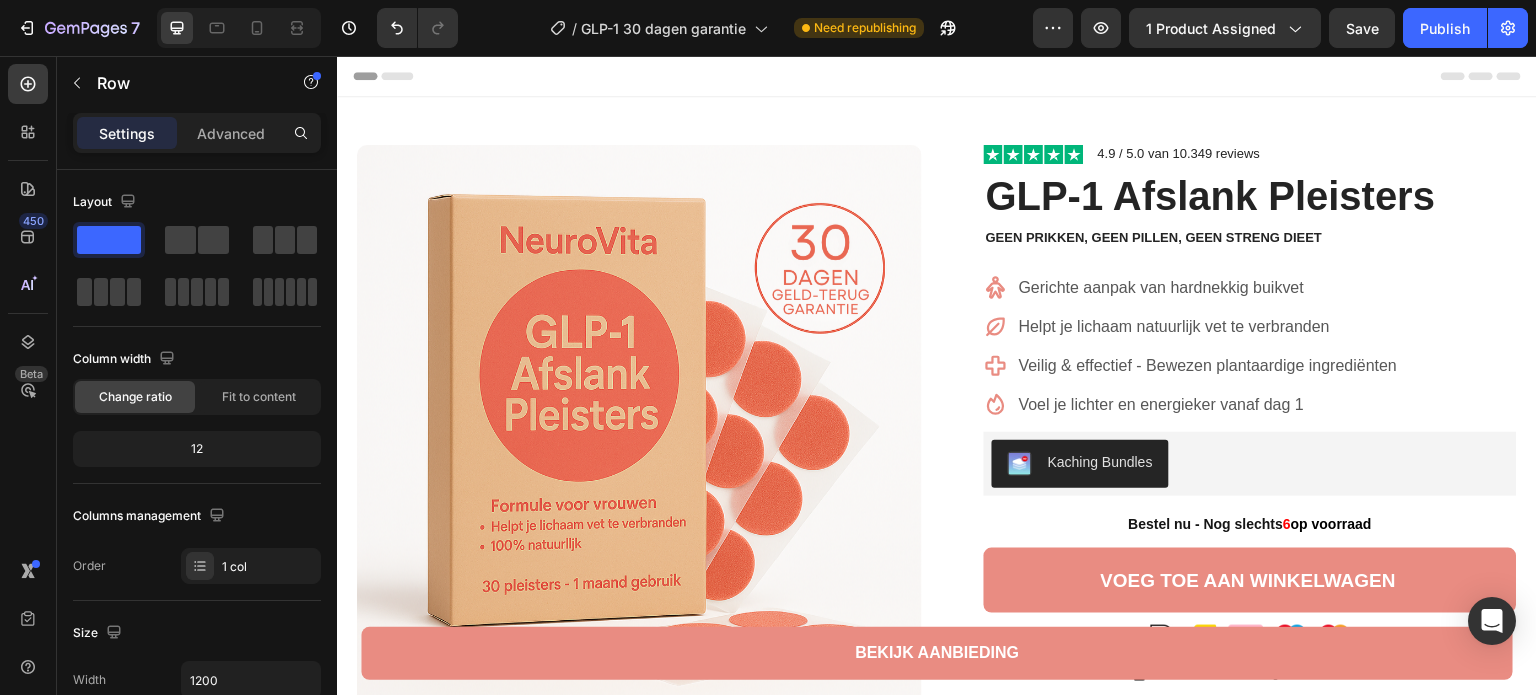 click on "Header" at bounding box center [937, 76] 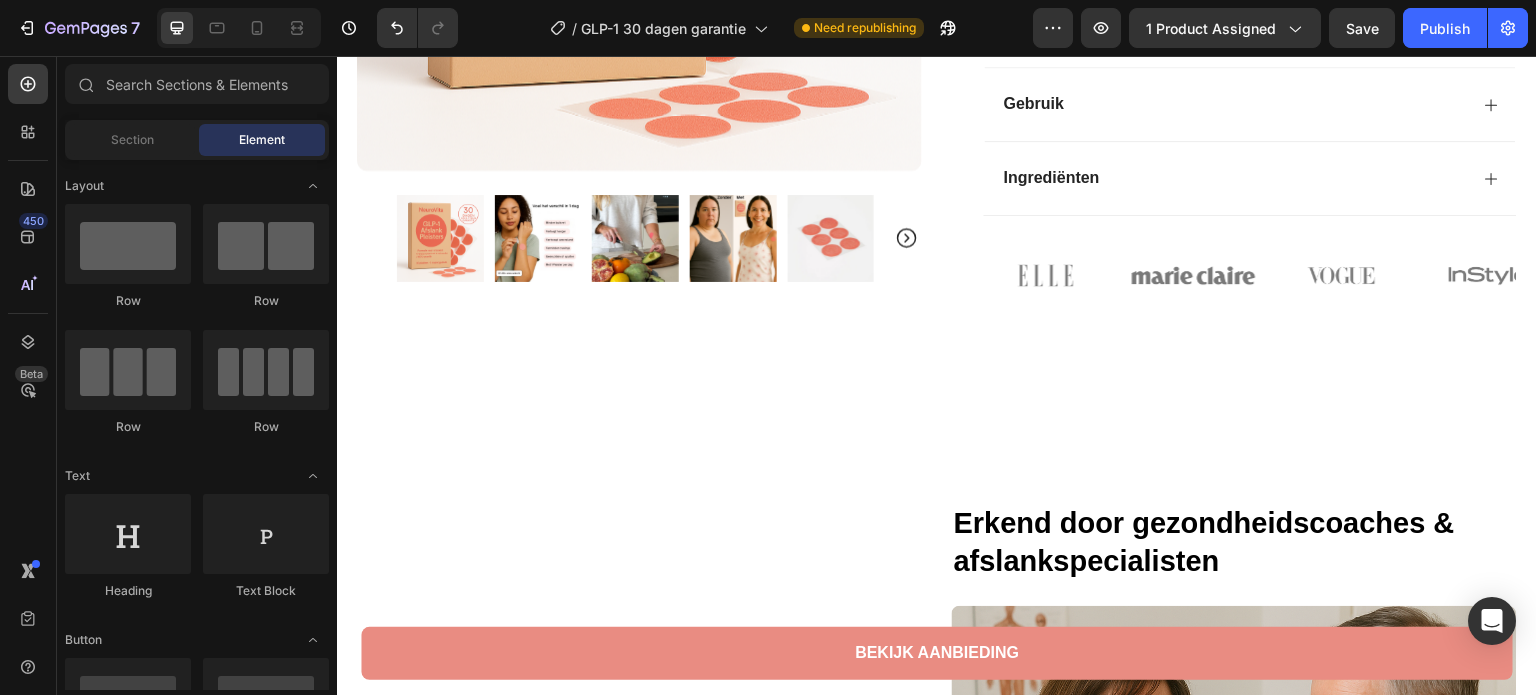 scroll, scrollTop: 800, scrollLeft: 0, axis: vertical 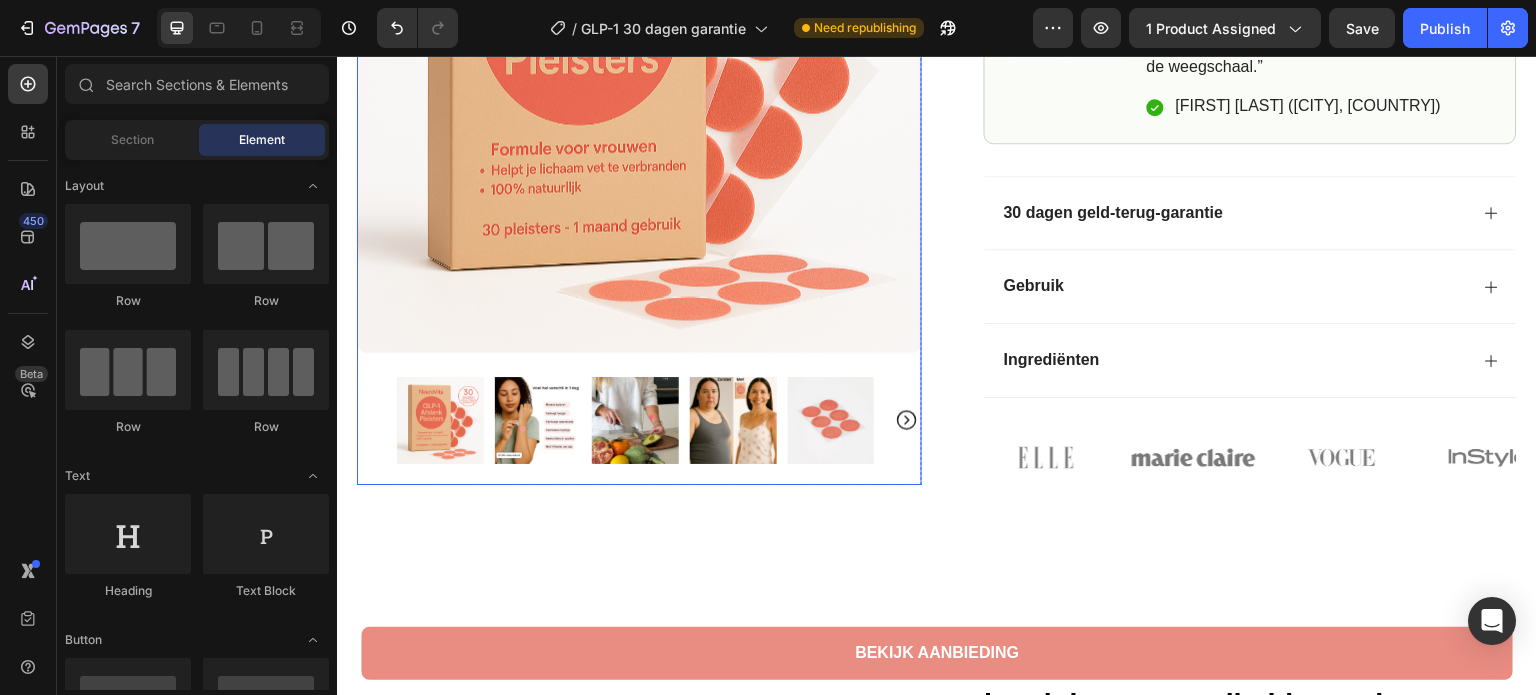 click 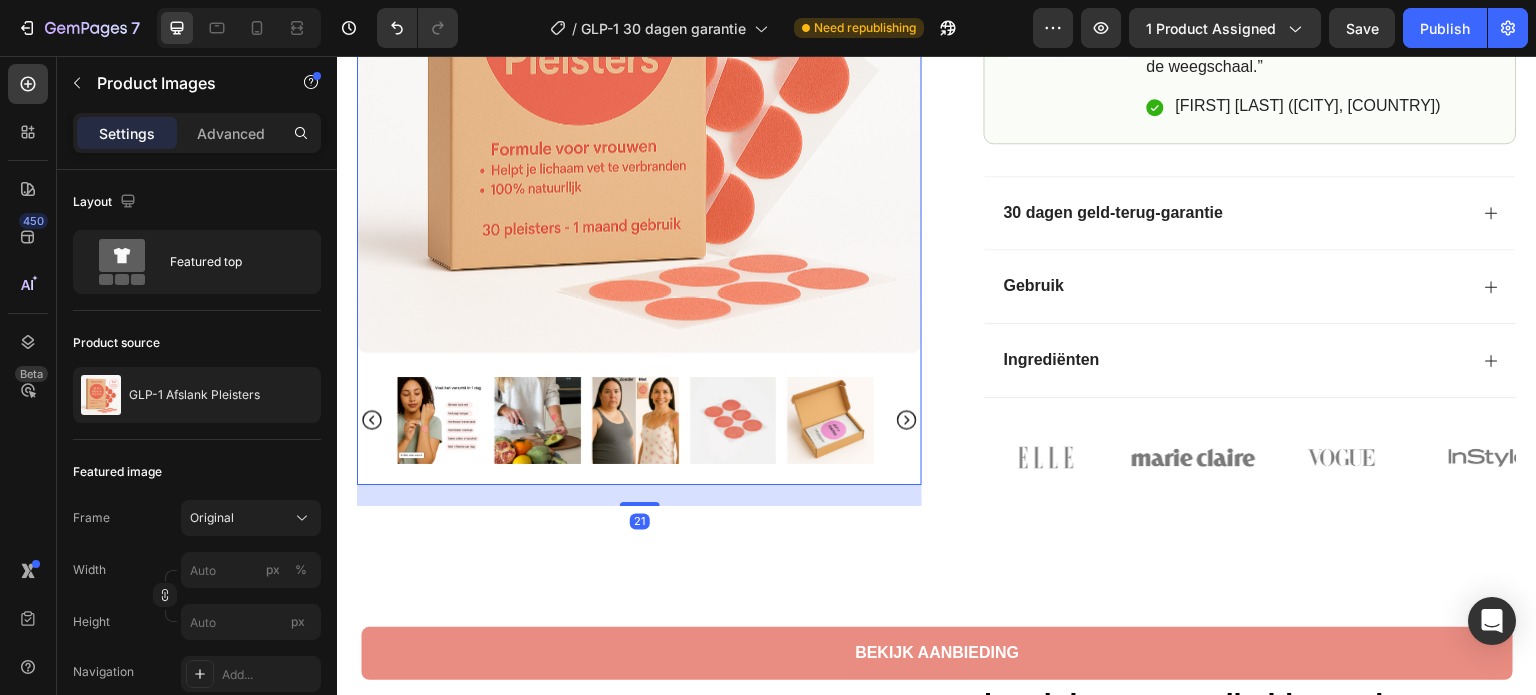 click 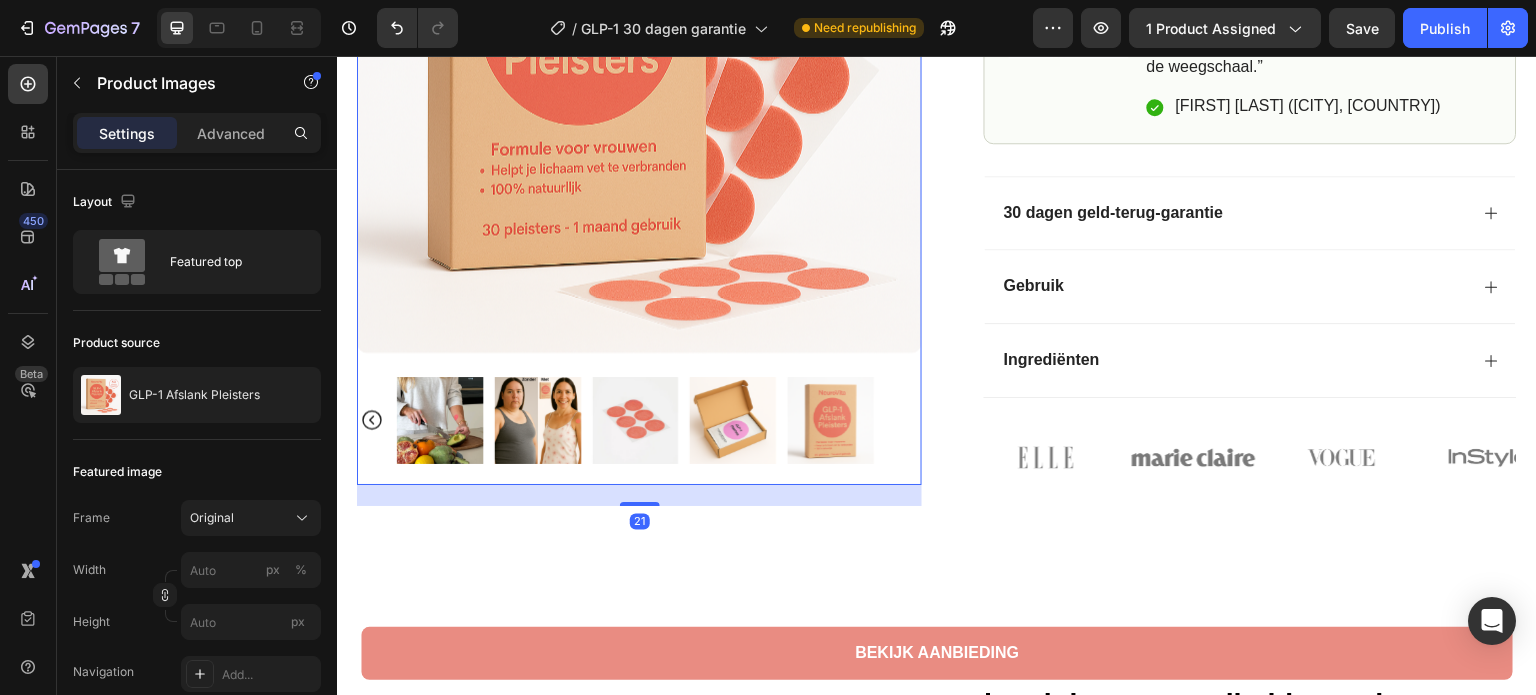 click at bounding box center (733, 420) 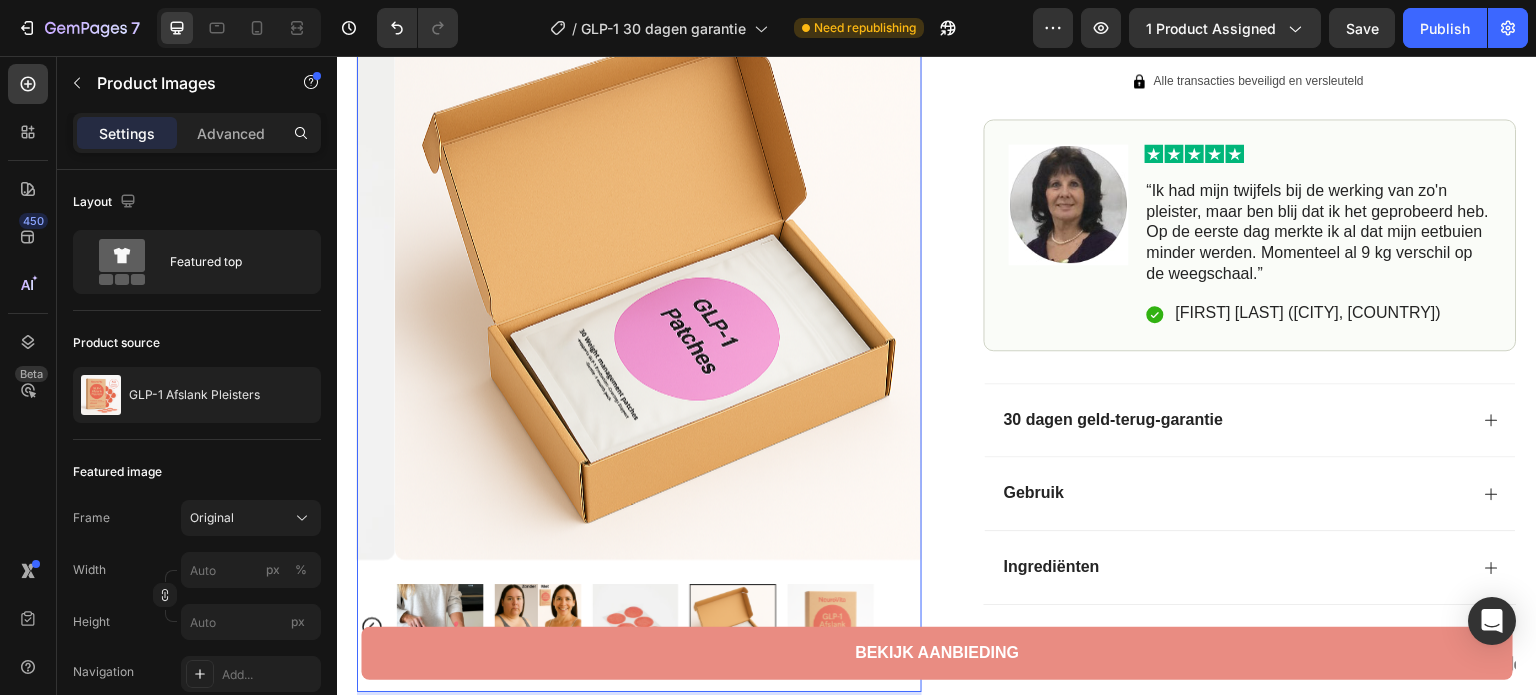 scroll, scrollTop: 600, scrollLeft: 0, axis: vertical 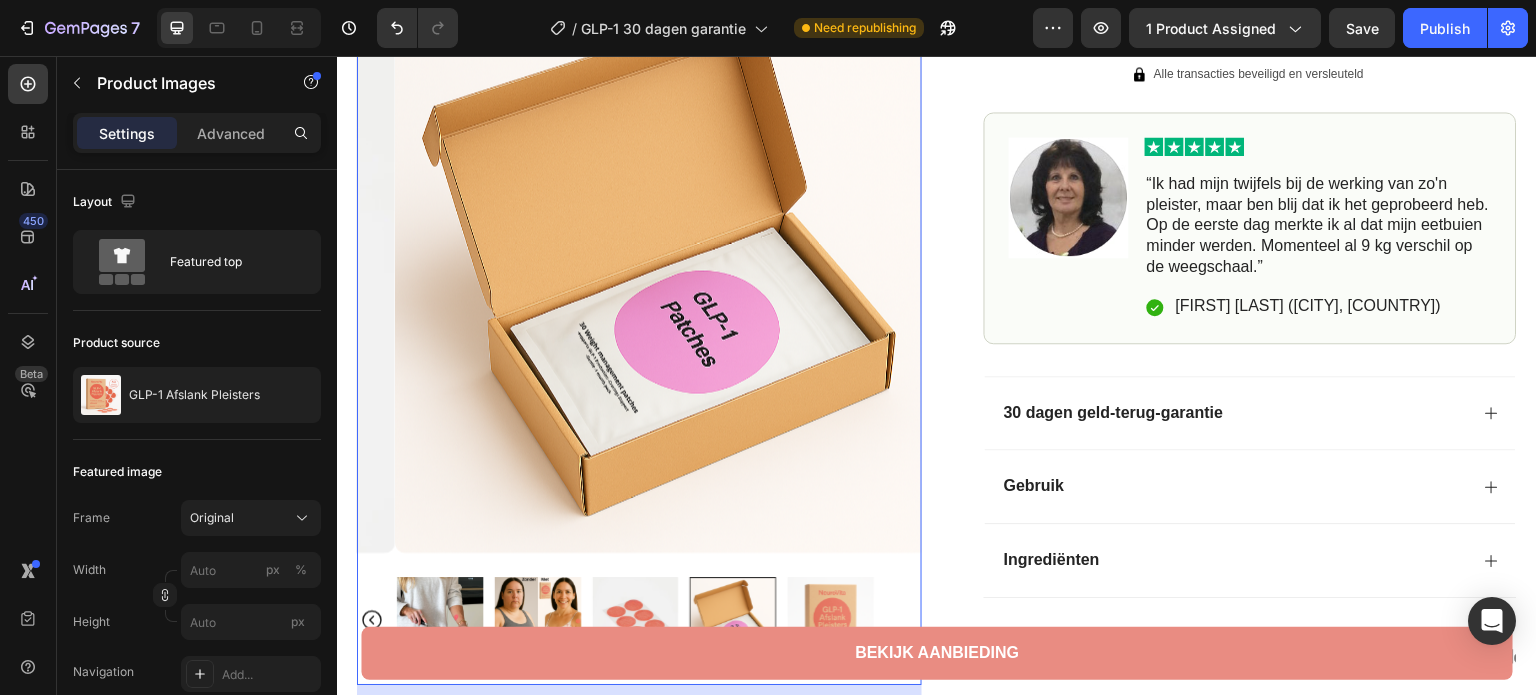 click at bounding box center [831, 620] 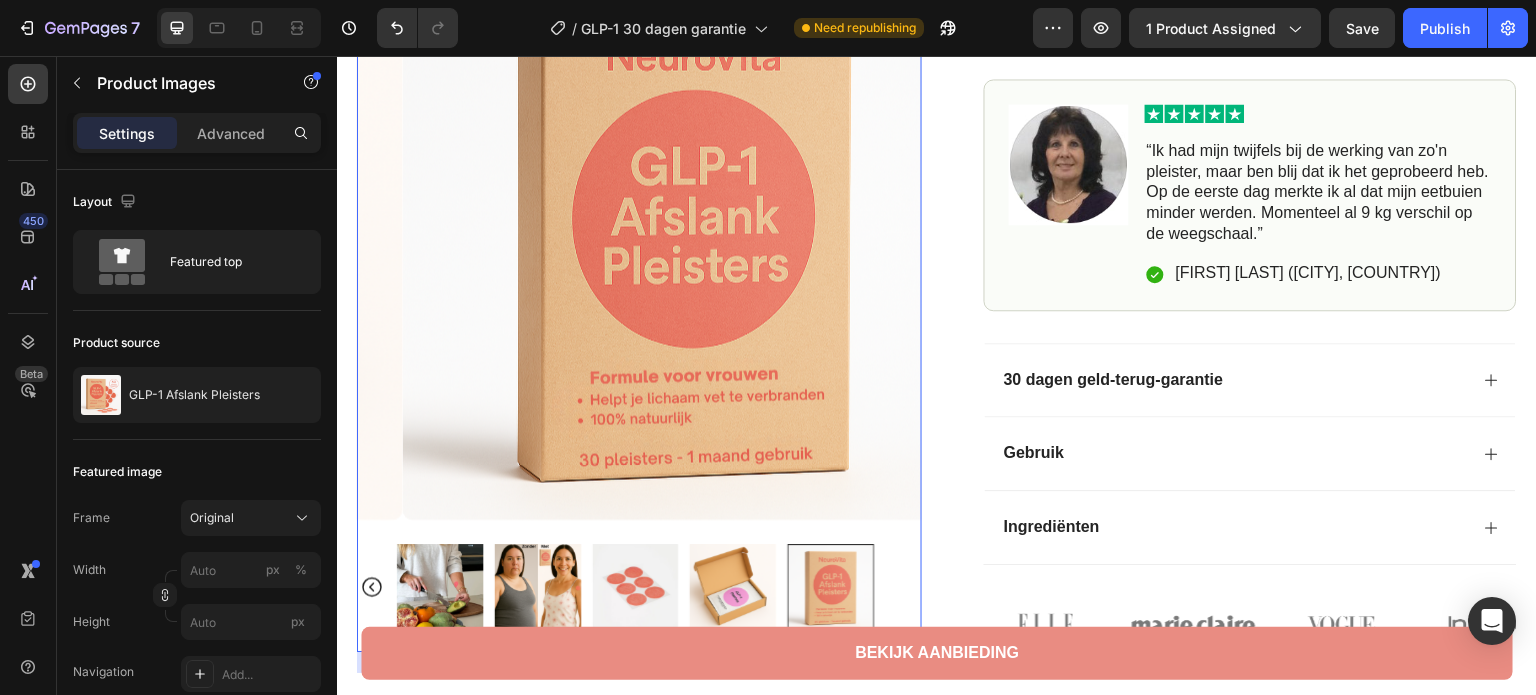 scroll, scrollTop: 900, scrollLeft: 0, axis: vertical 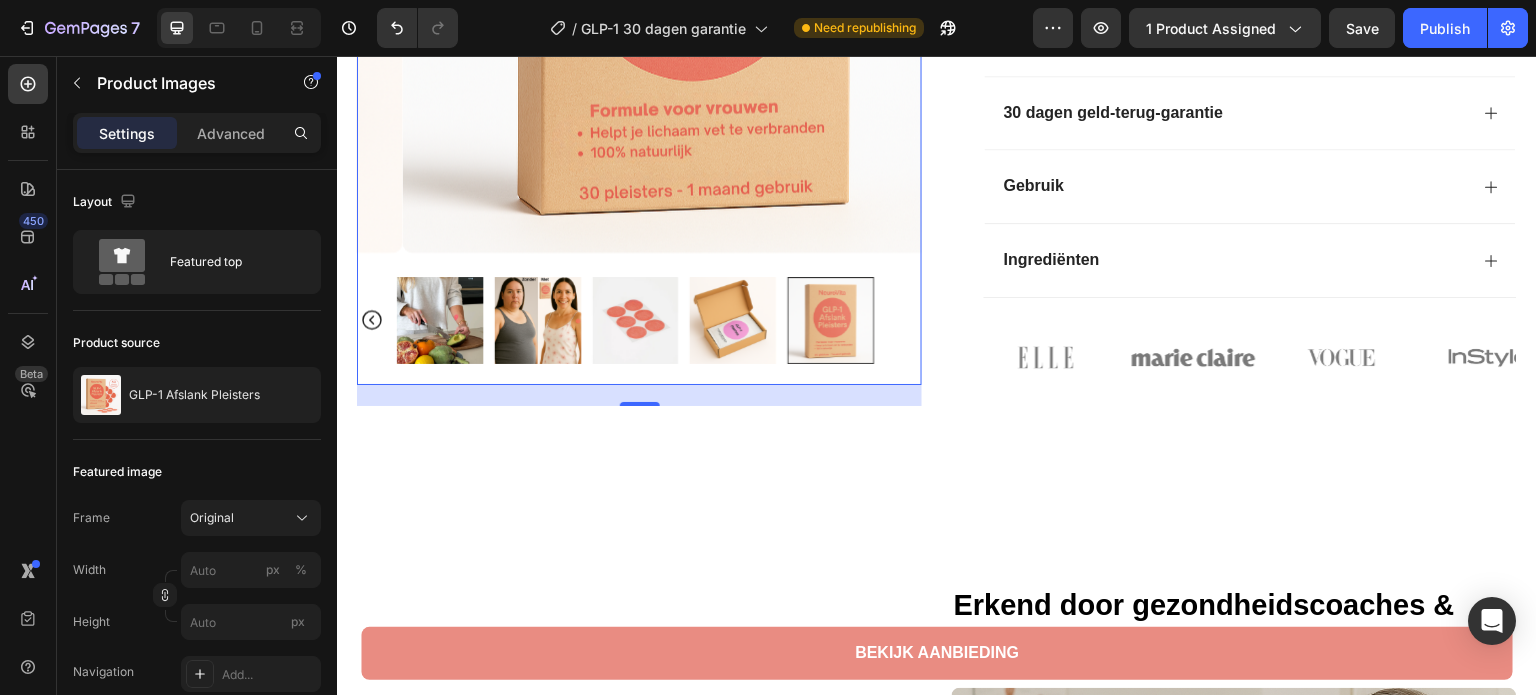 click 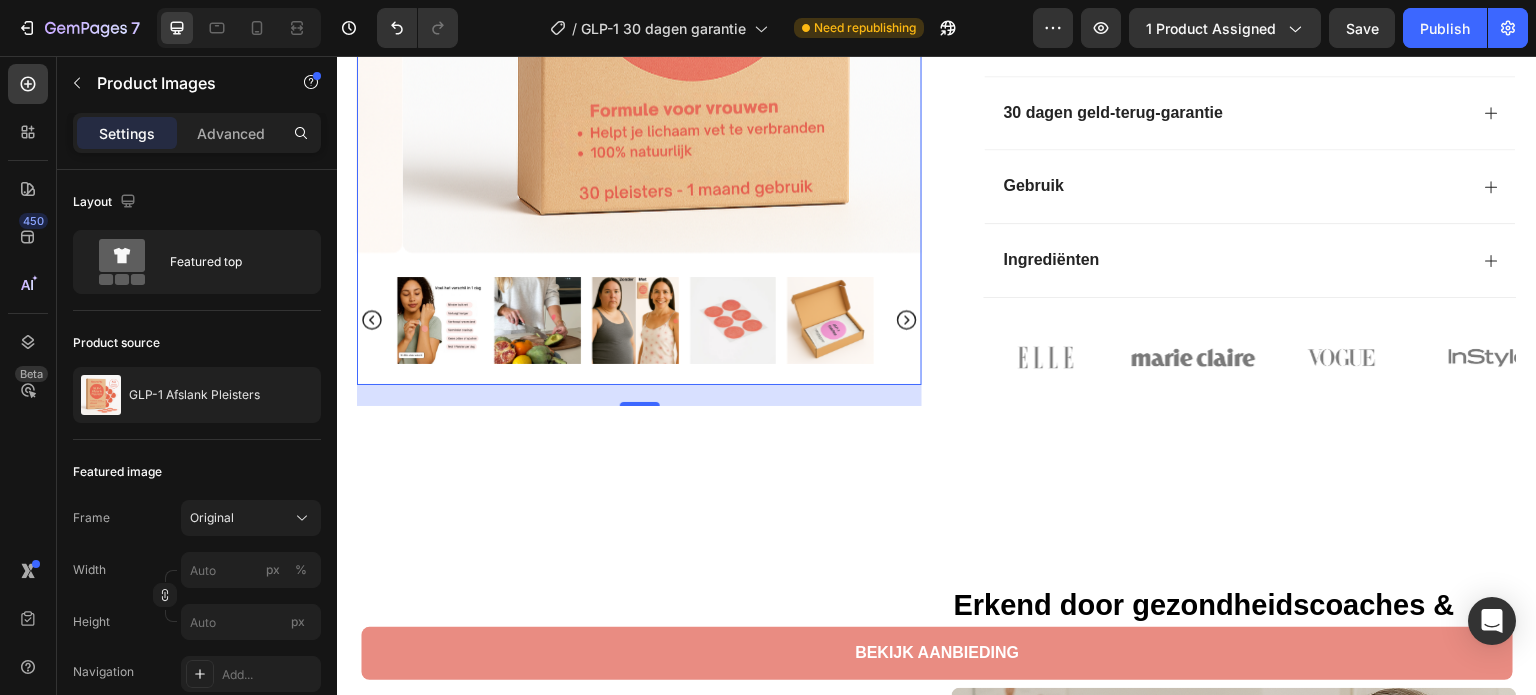 click 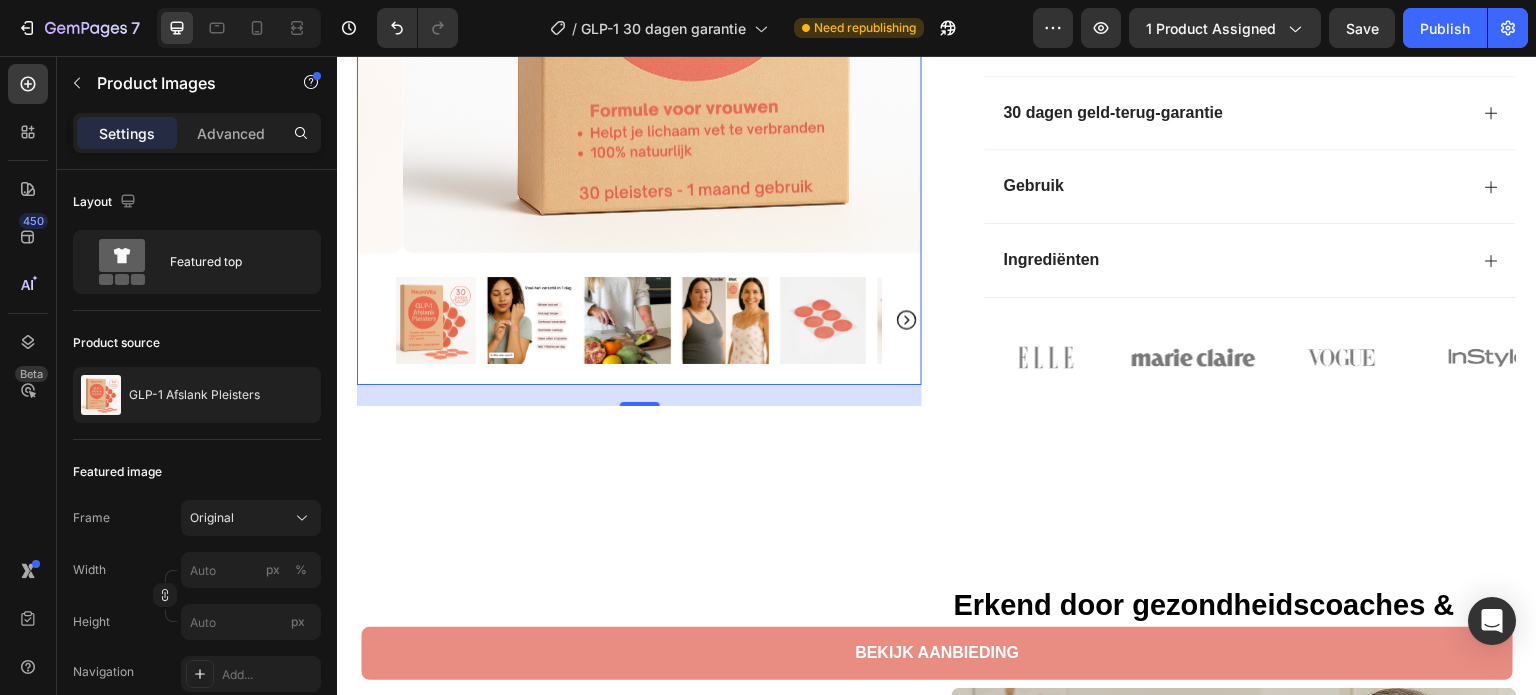 click at bounding box center (639, 320) 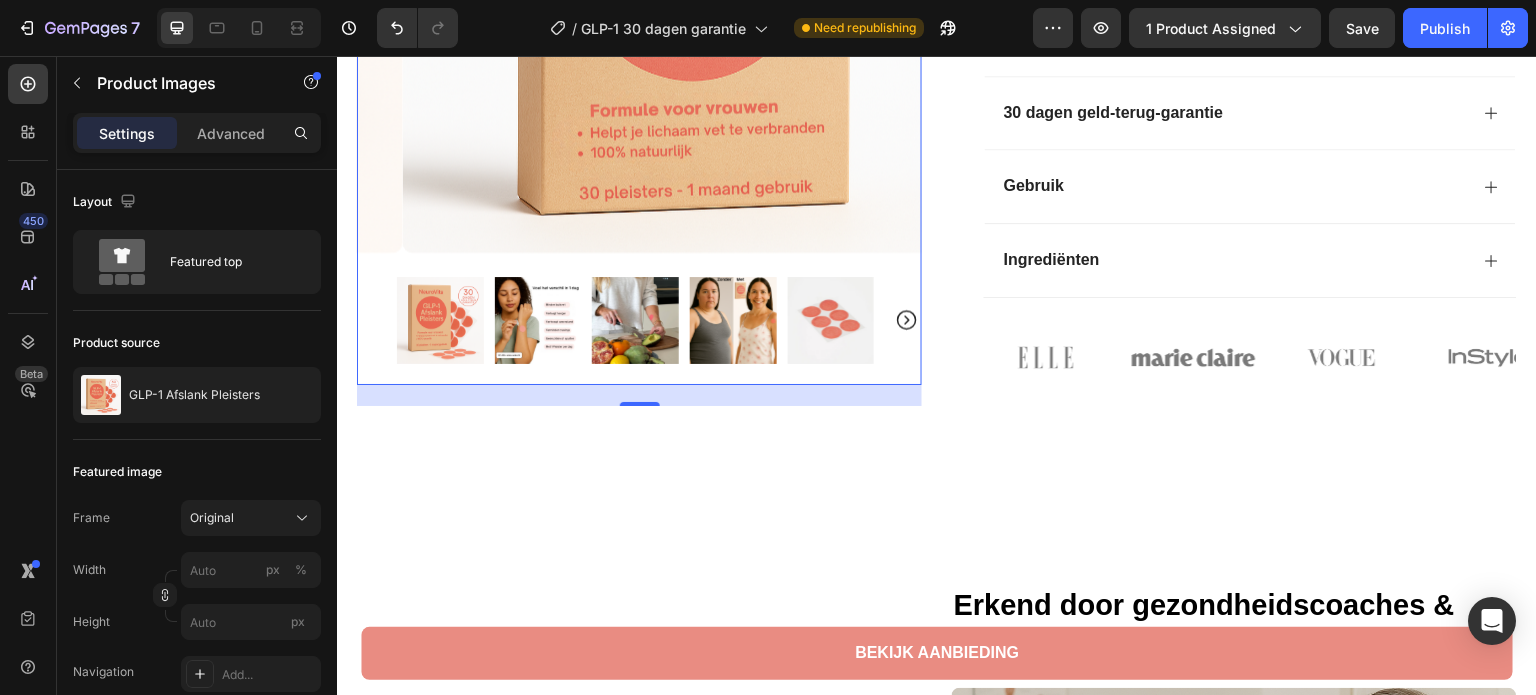 click at bounding box center [440, 320] 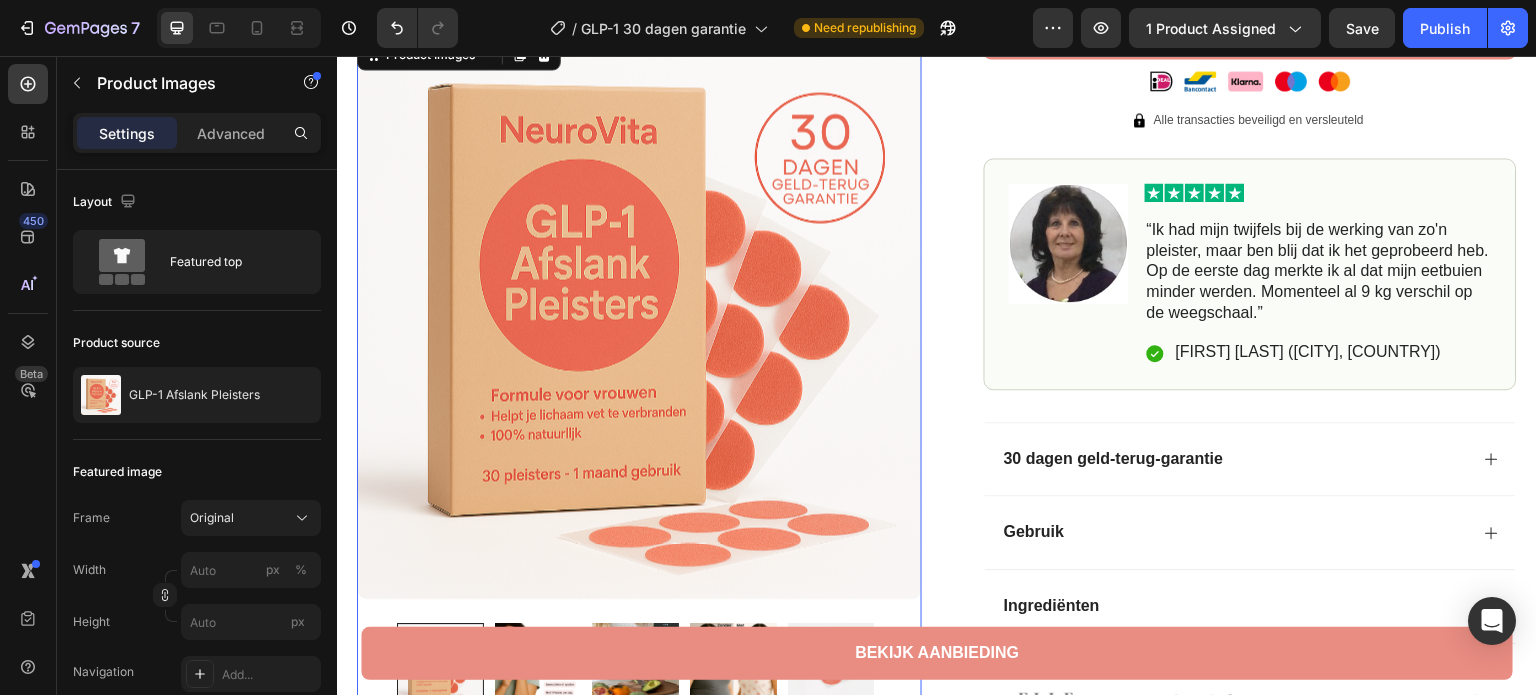 scroll, scrollTop: 500, scrollLeft: 0, axis: vertical 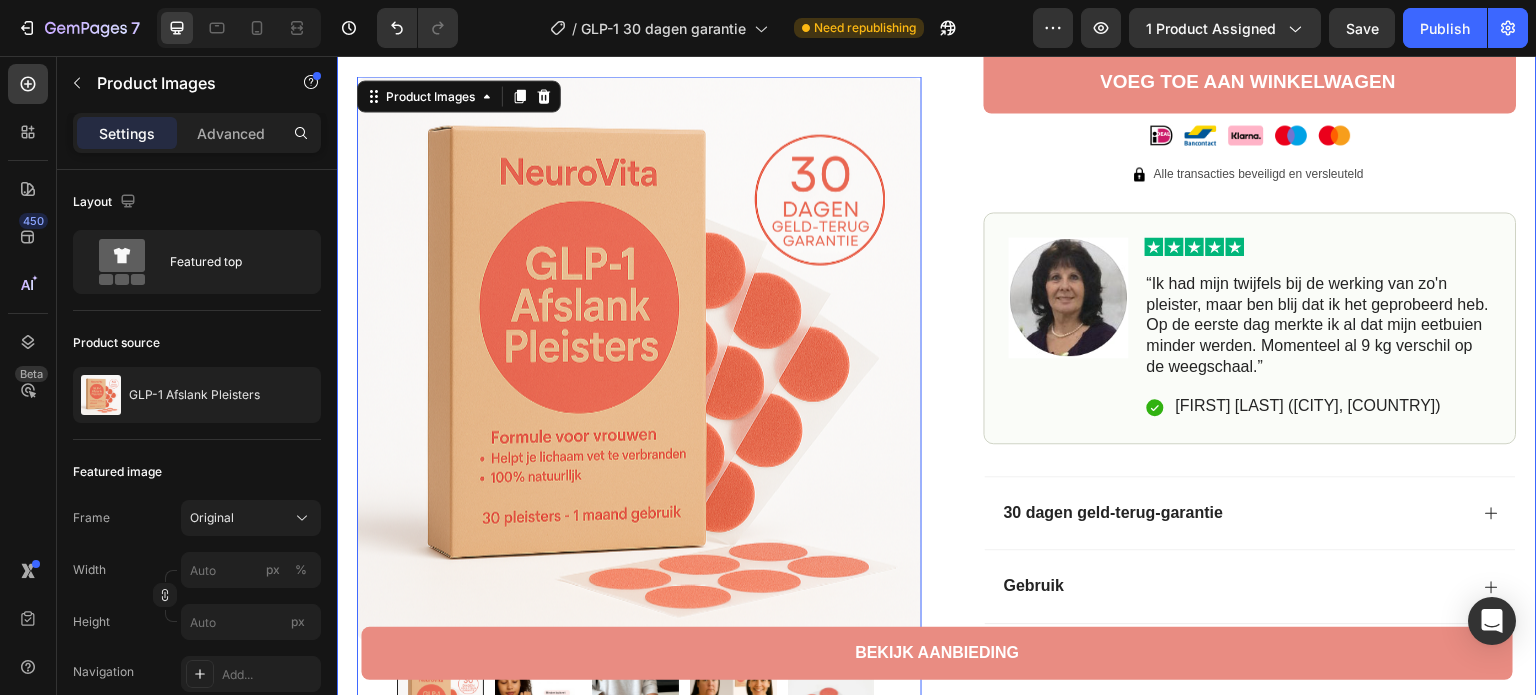click on "Product Images   21 Row Image 4.9 / 5.0 van 10.349 reviews Text Block Row GLP-1 Afslank Pleisters Product Title Geen prikken, geen pillen, geen streng dieet Text Block
Gerichte aanpak van hardnekkig buikvet
Helpt je lichaam natuurlijk vet te verbranden
Veilig & effectief - Bewezen plantaardige ingrediënten
Voel je lichter en energieker vanaf dag 1 Item List Kaching Bundles Kaching Bundles Bestel nu - Nog slechts  6  op voorraad Text Block Voeg toe aan winkelwagen Add to Cart Image Image Alle transacties beveiligd en versleuteld Text Block Advanced List Image Image “Ik had mijn twijfels bij de werking van zo'n pleister, maar ben blij dat ik het geprobeerd heb. Op de eerste dag merkte ik al dat mijn eetbuien minder werden. Momenteel al 9 kg verschil op de weegschaal.” Text Block
Icon [FIRST] [LAST] ([CITY], [COUNTRY]) Text Block Row Row
Gebruik Row" at bounding box center (937, 191) 